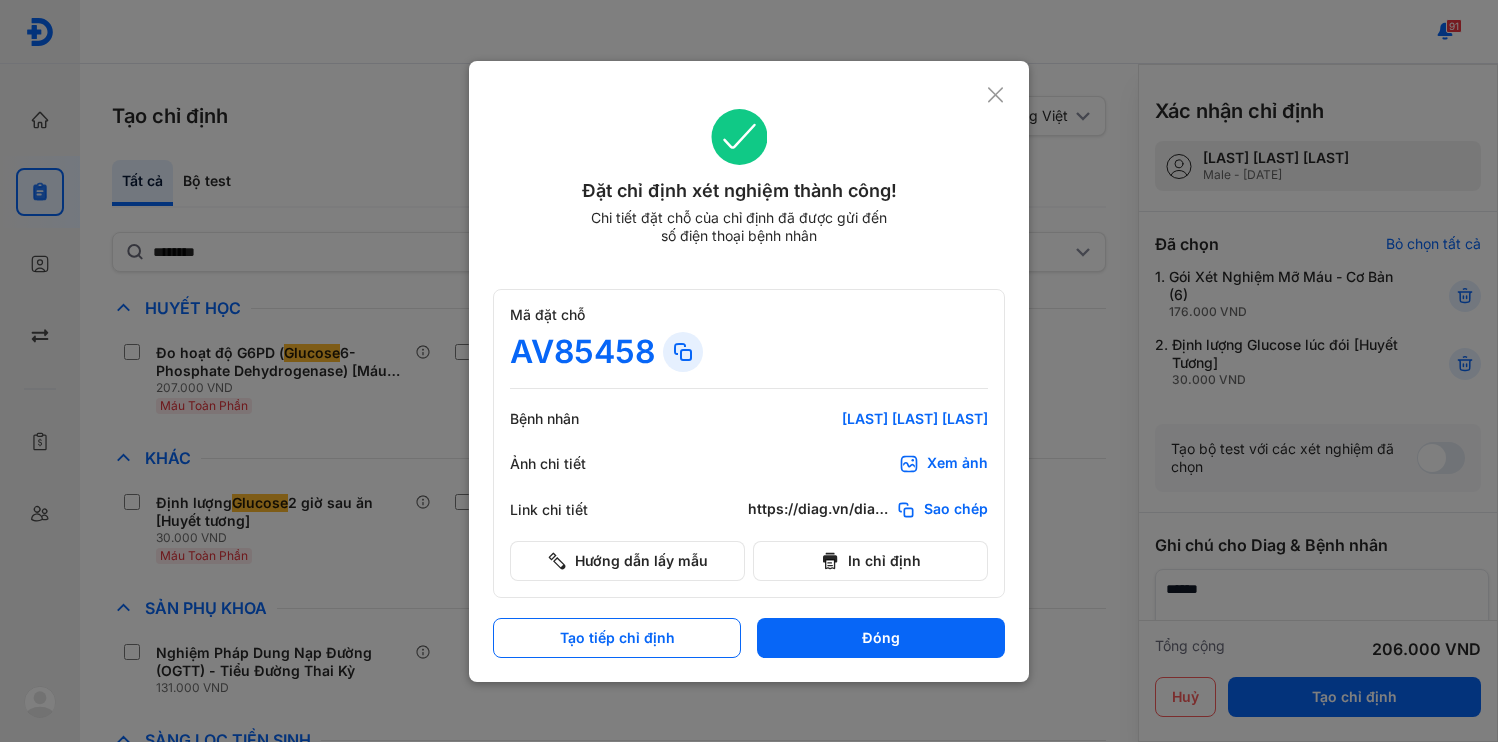 scroll, scrollTop: 0, scrollLeft: 0, axis: both 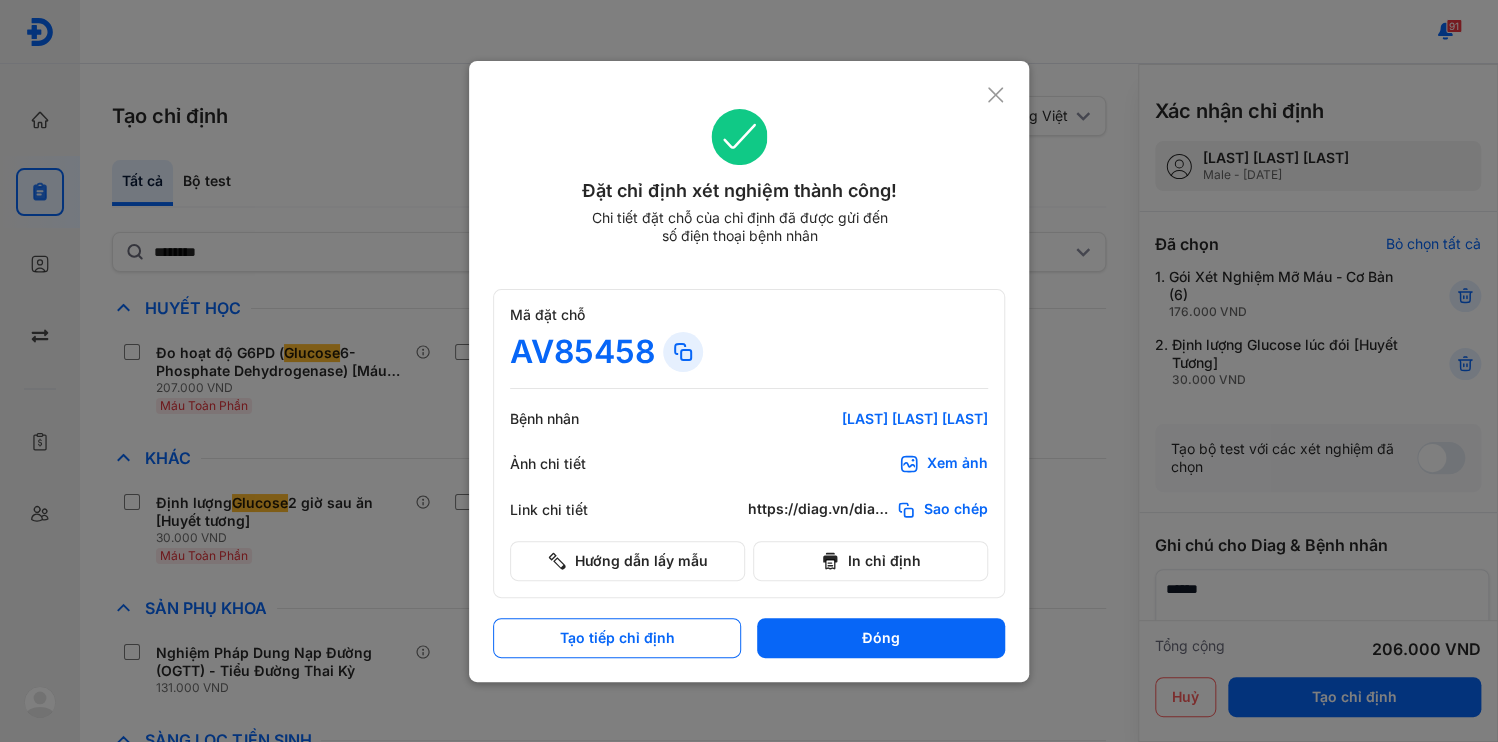 click on "Đóng" at bounding box center [881, 638] 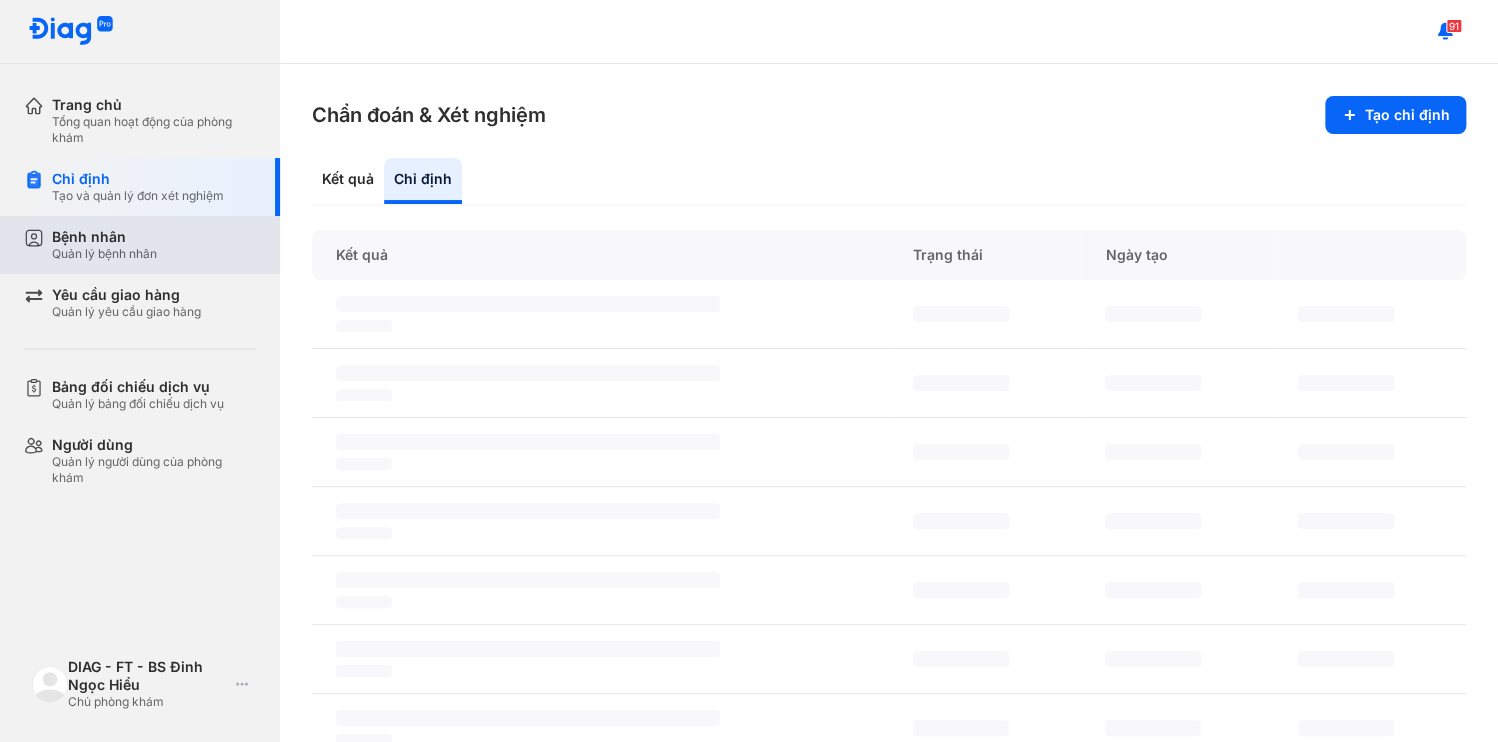 click on "Bệnh nhân" at bounding box center [104, 237] 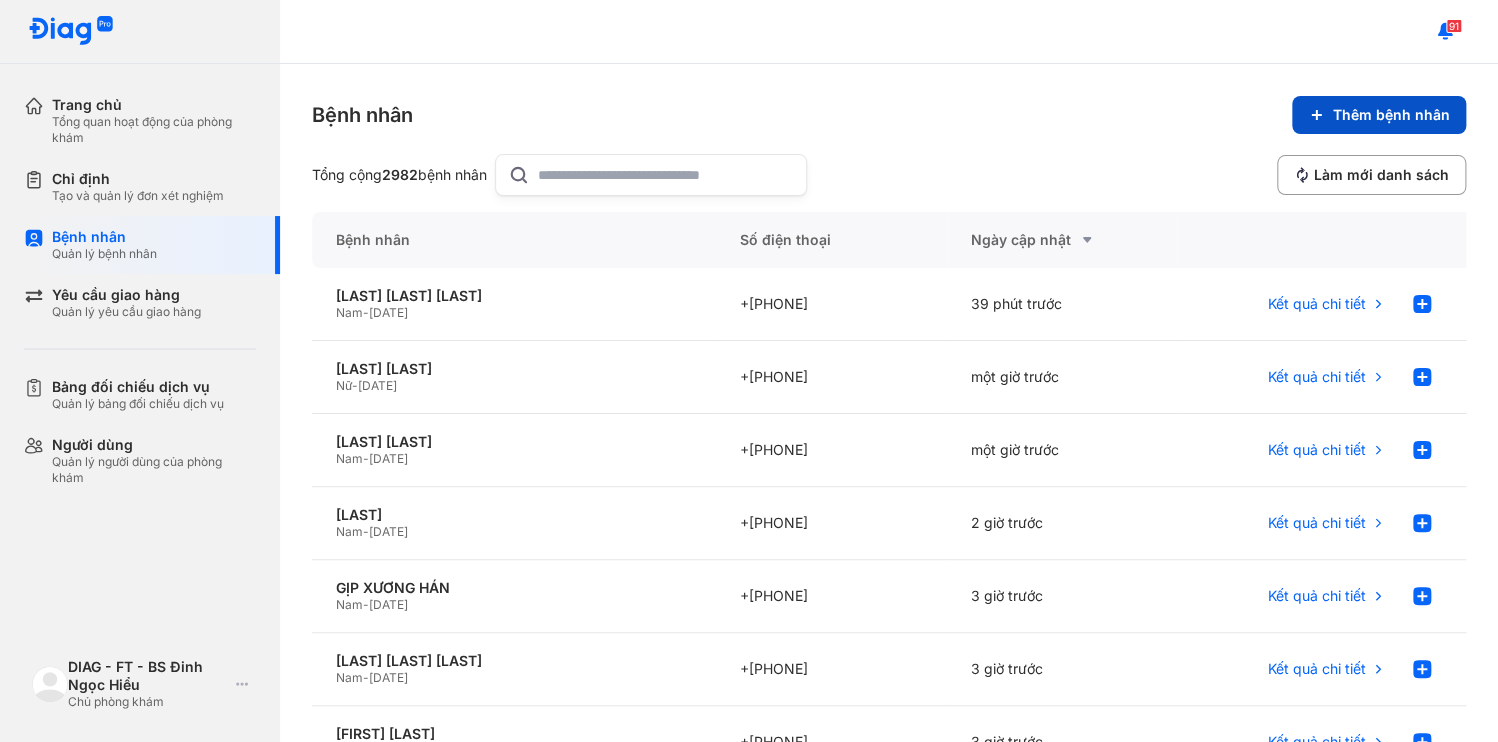 click on "Thêm bệnh nhân" at bounding box center [1379, 115] 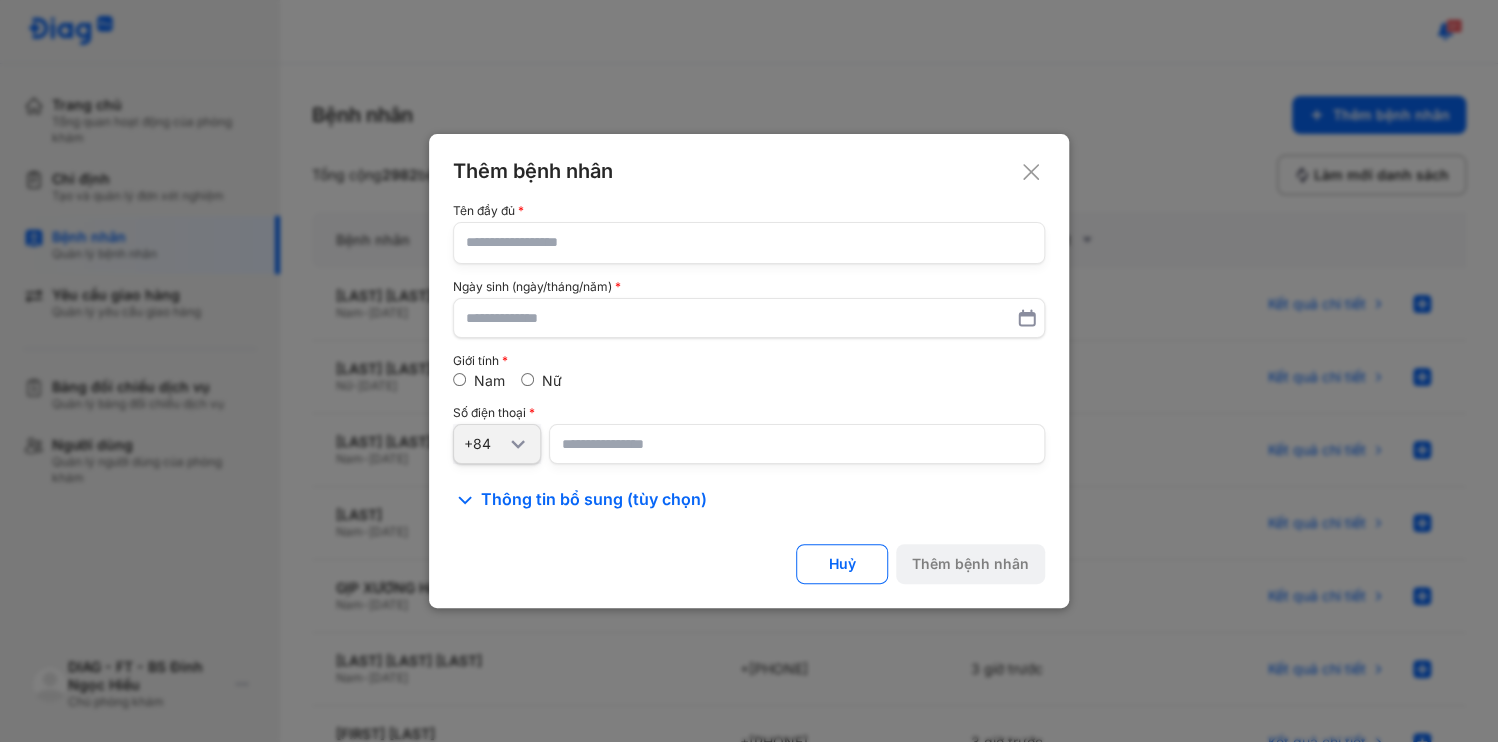 type 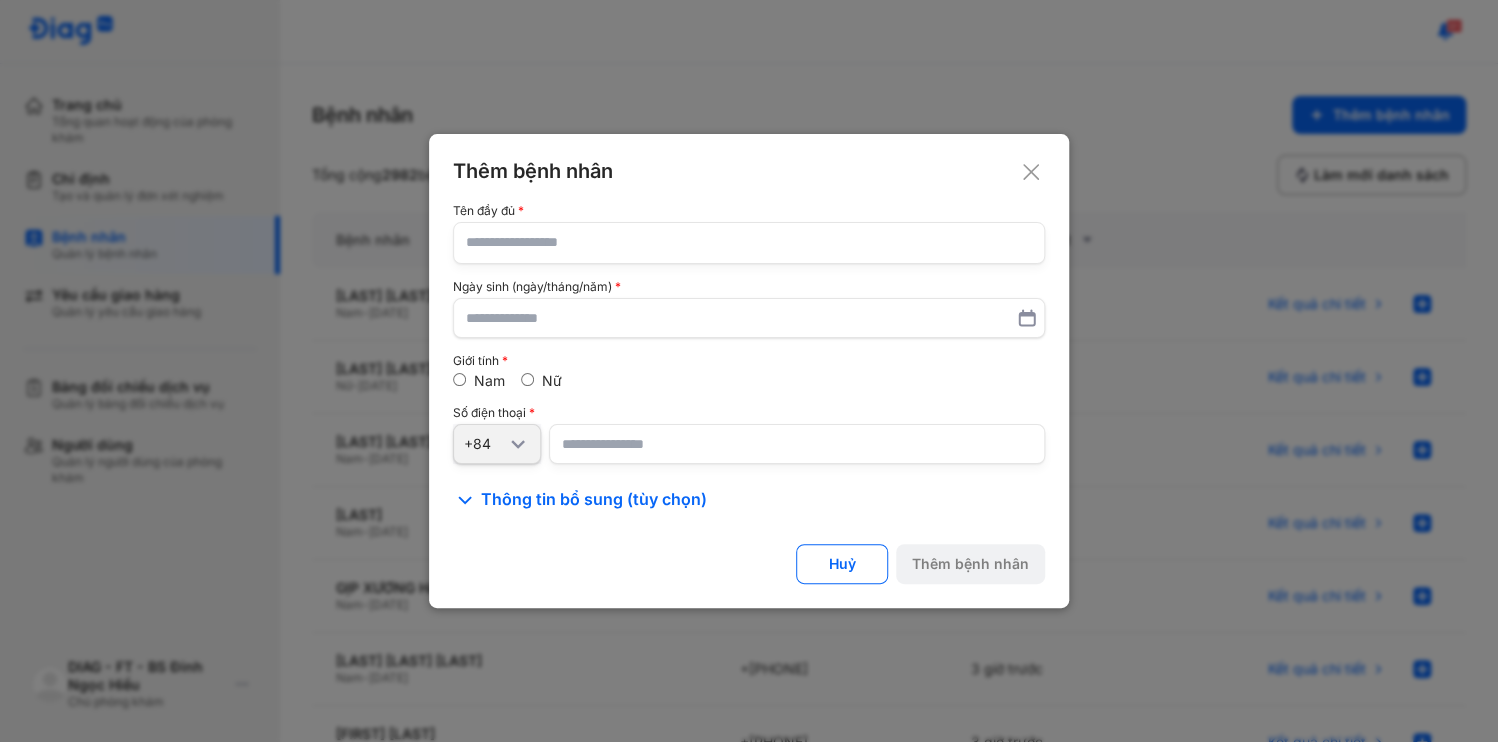 click 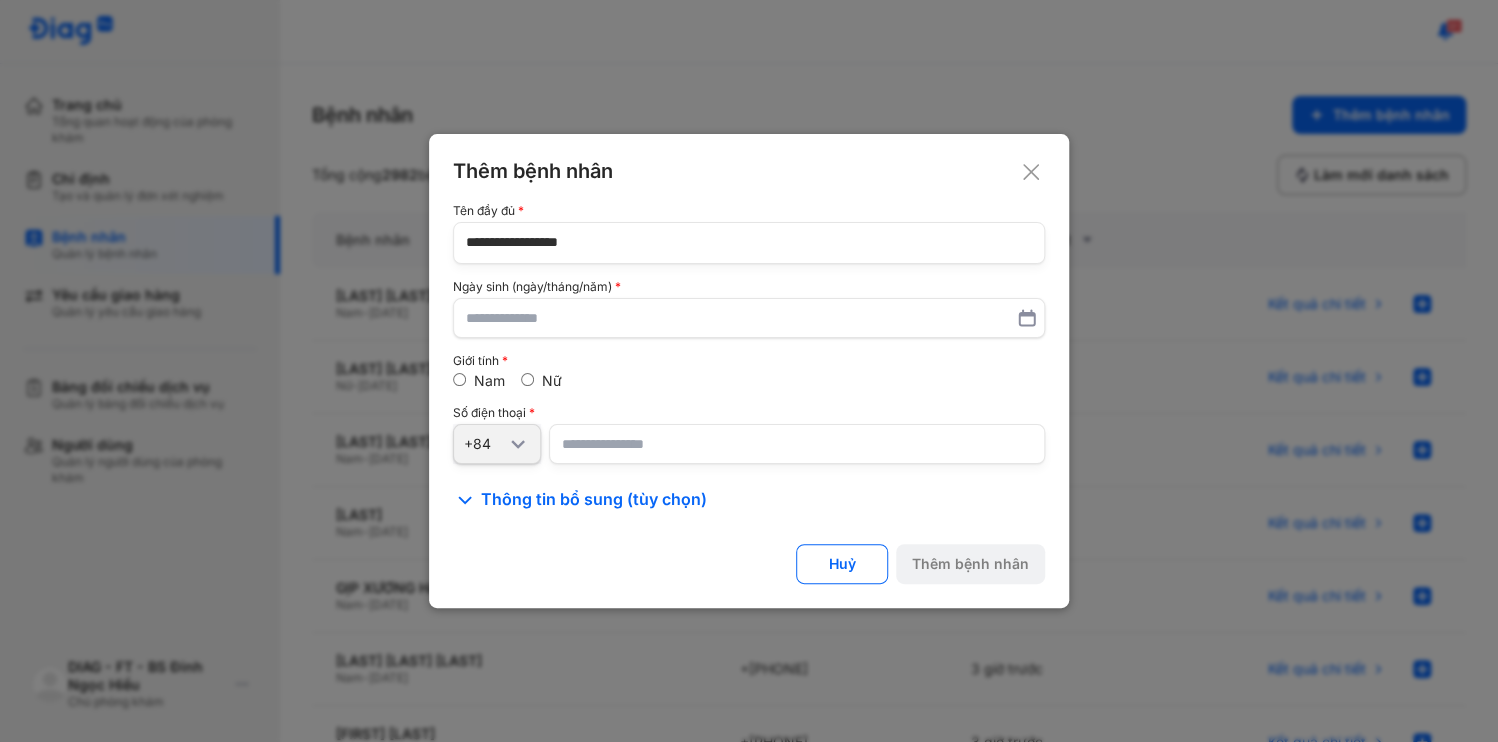 type on "**********" 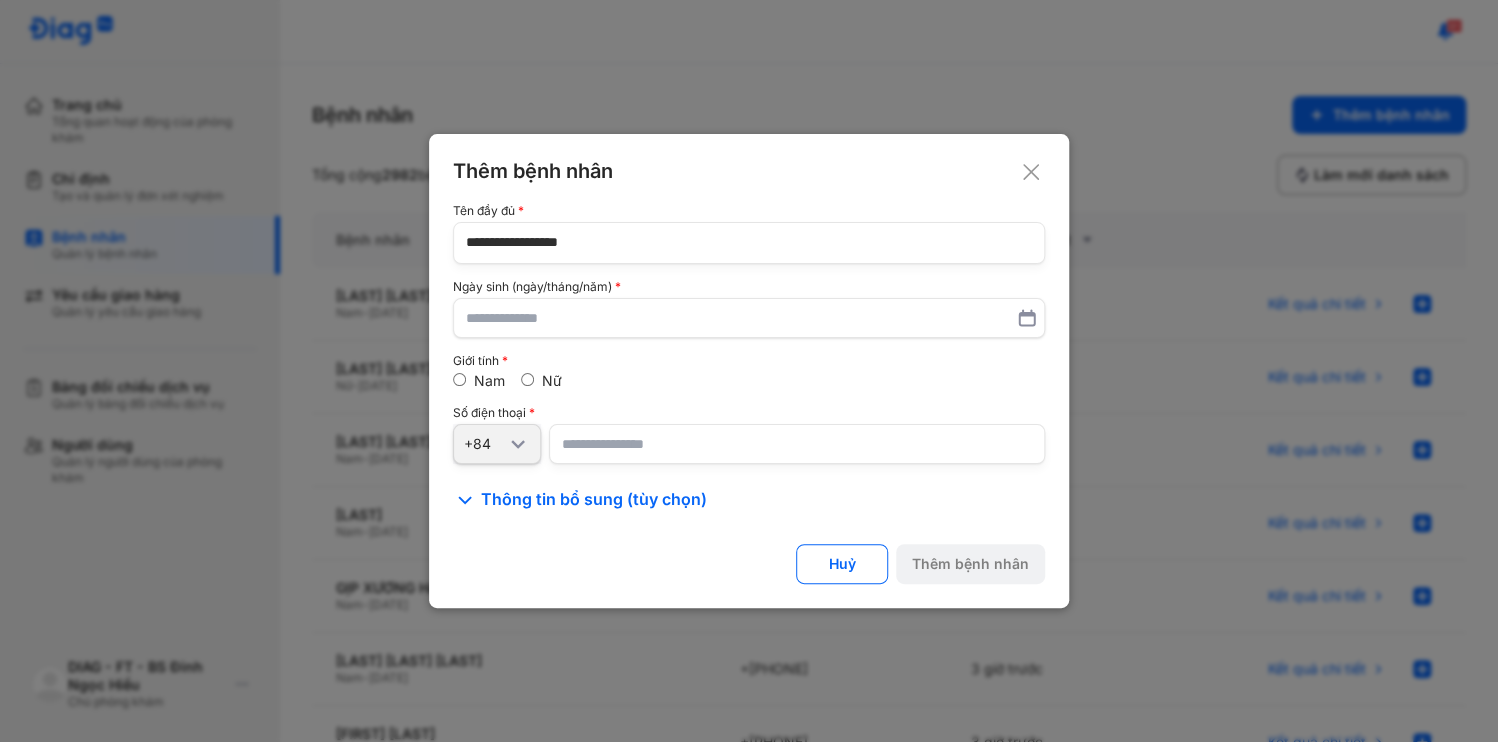 click at bounding box center [797, 444] 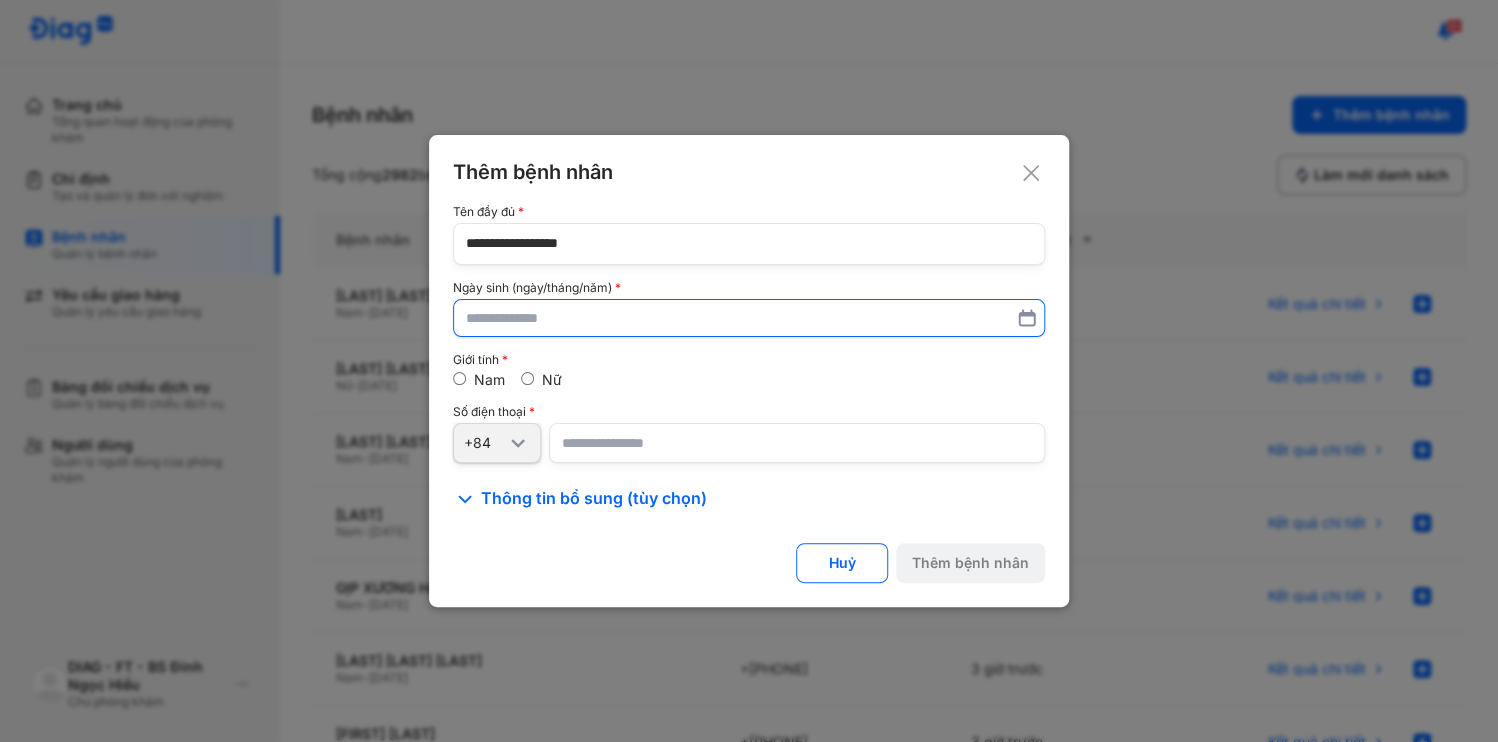 paste on "**********" 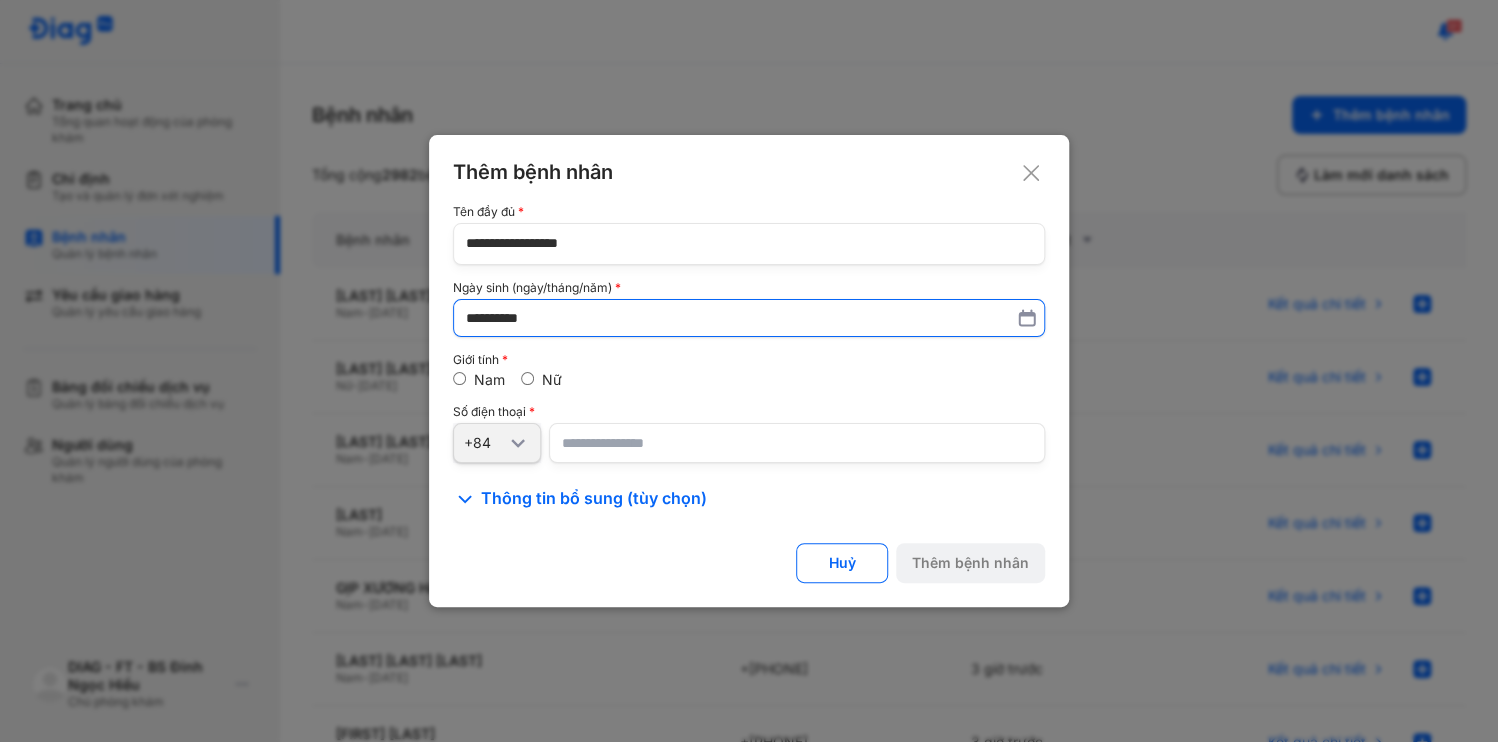 click on "**********" at bounding box center (749, 318) 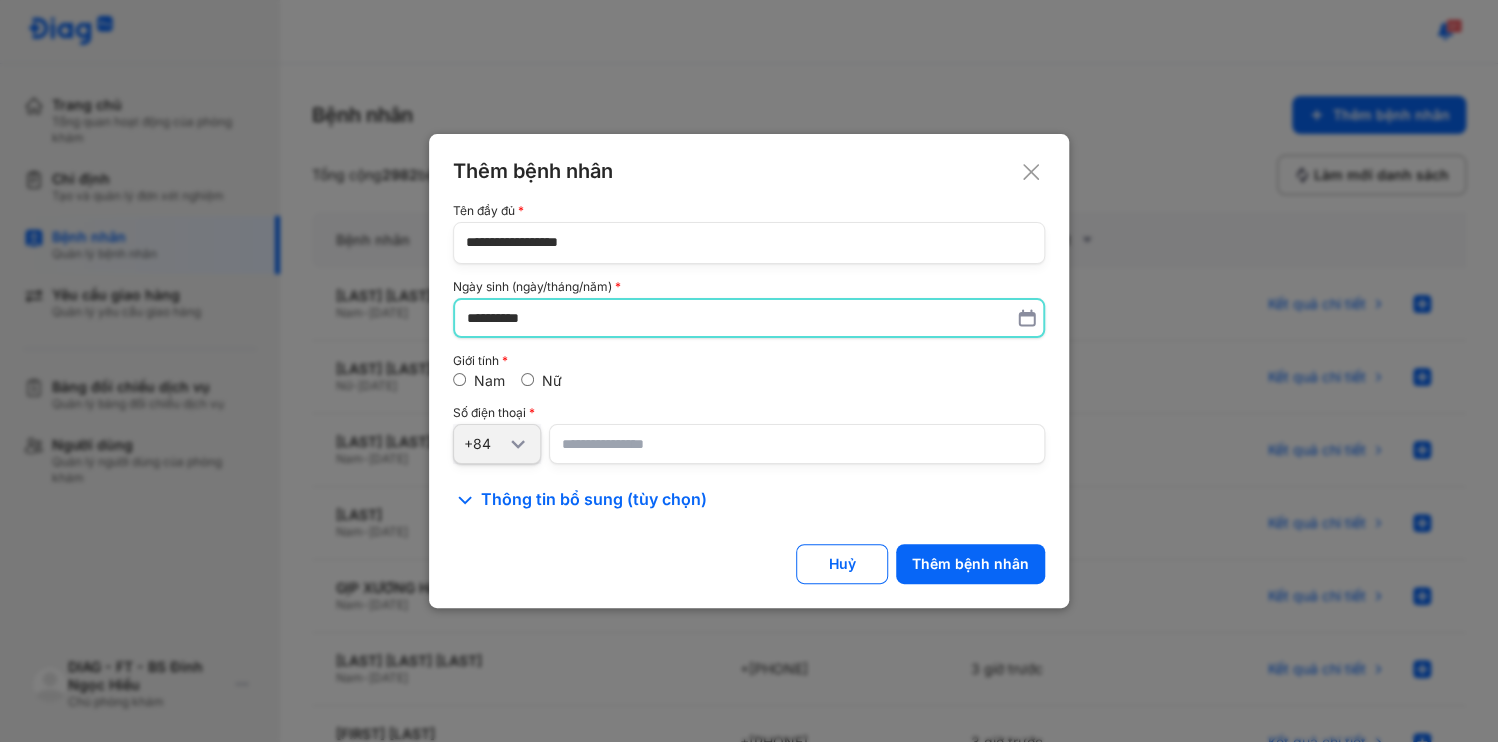 type on "**********" 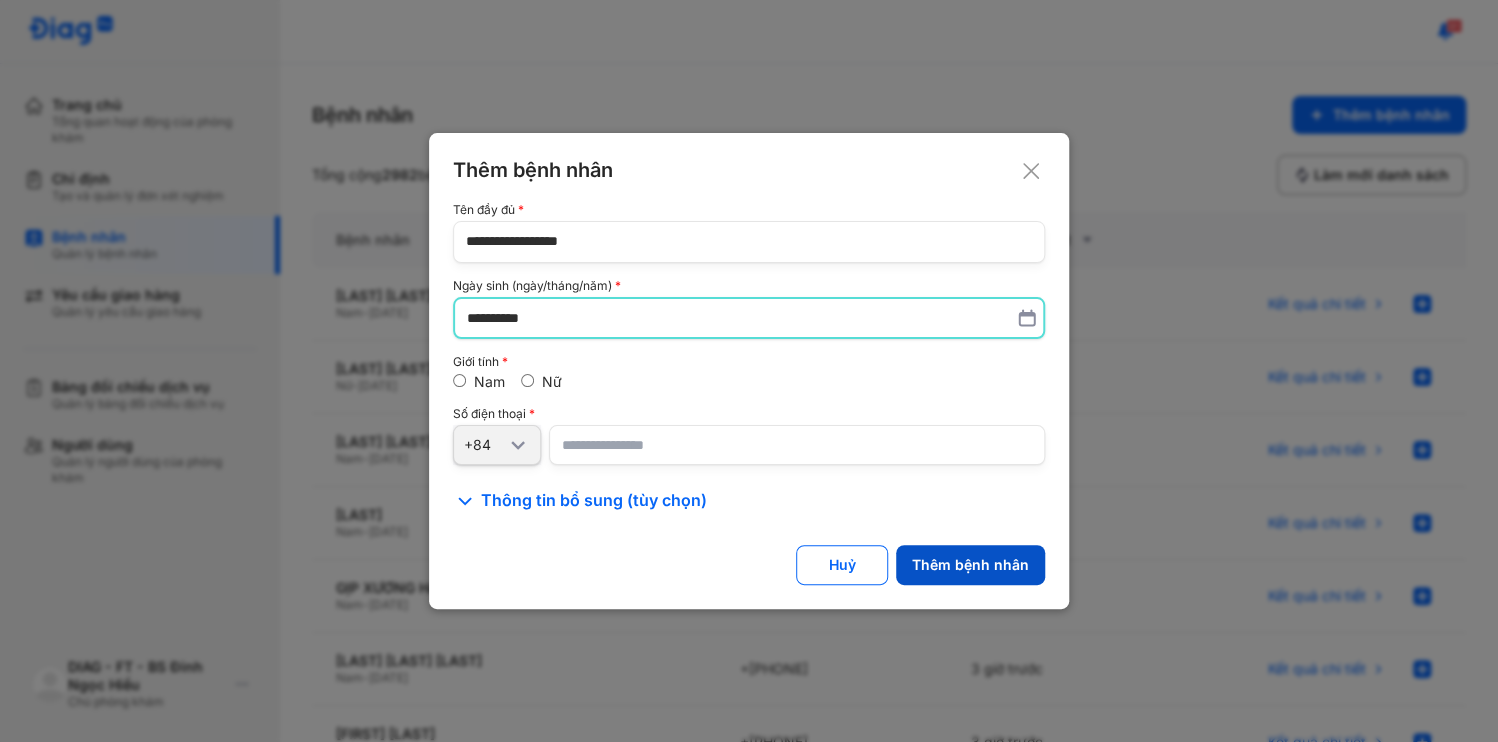click on "Thêm bệnh nhân" 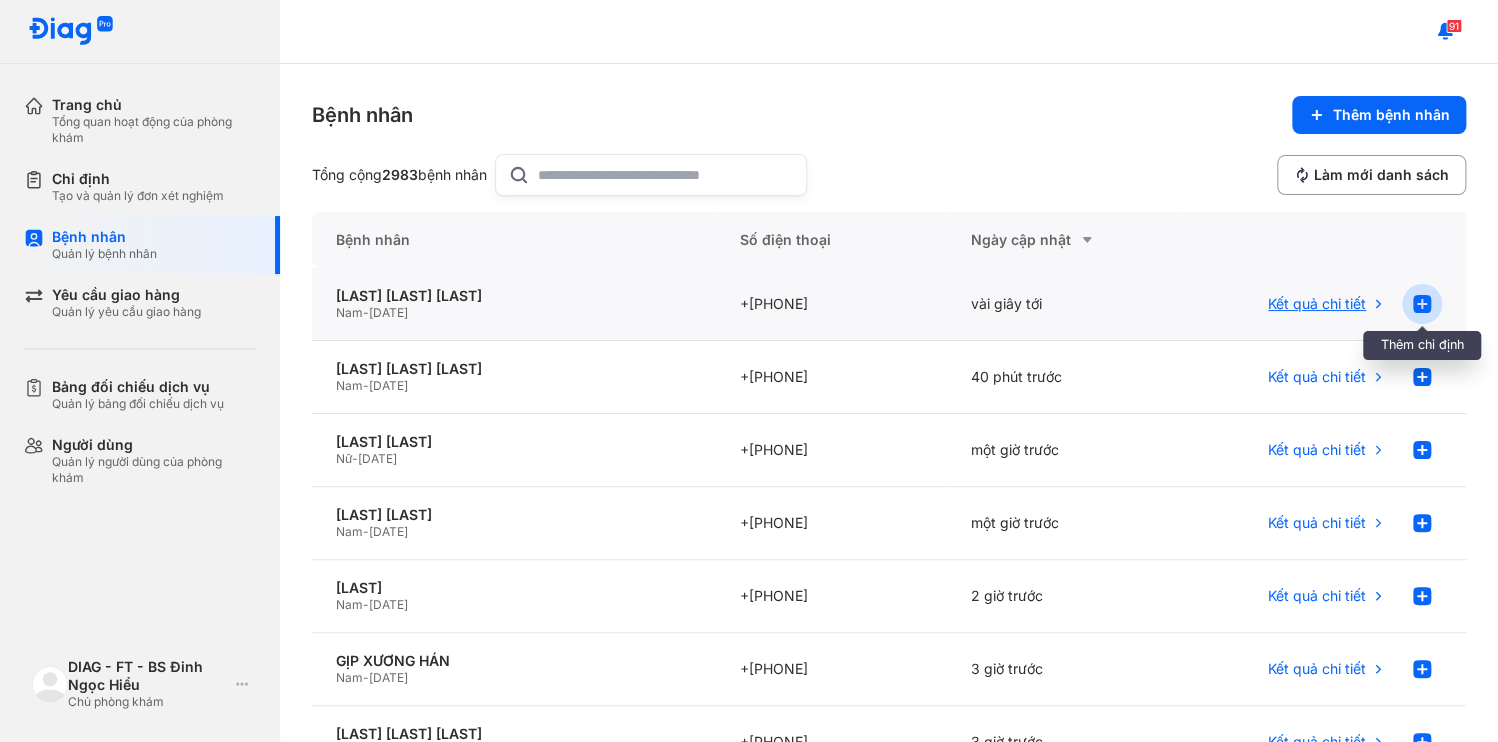 click 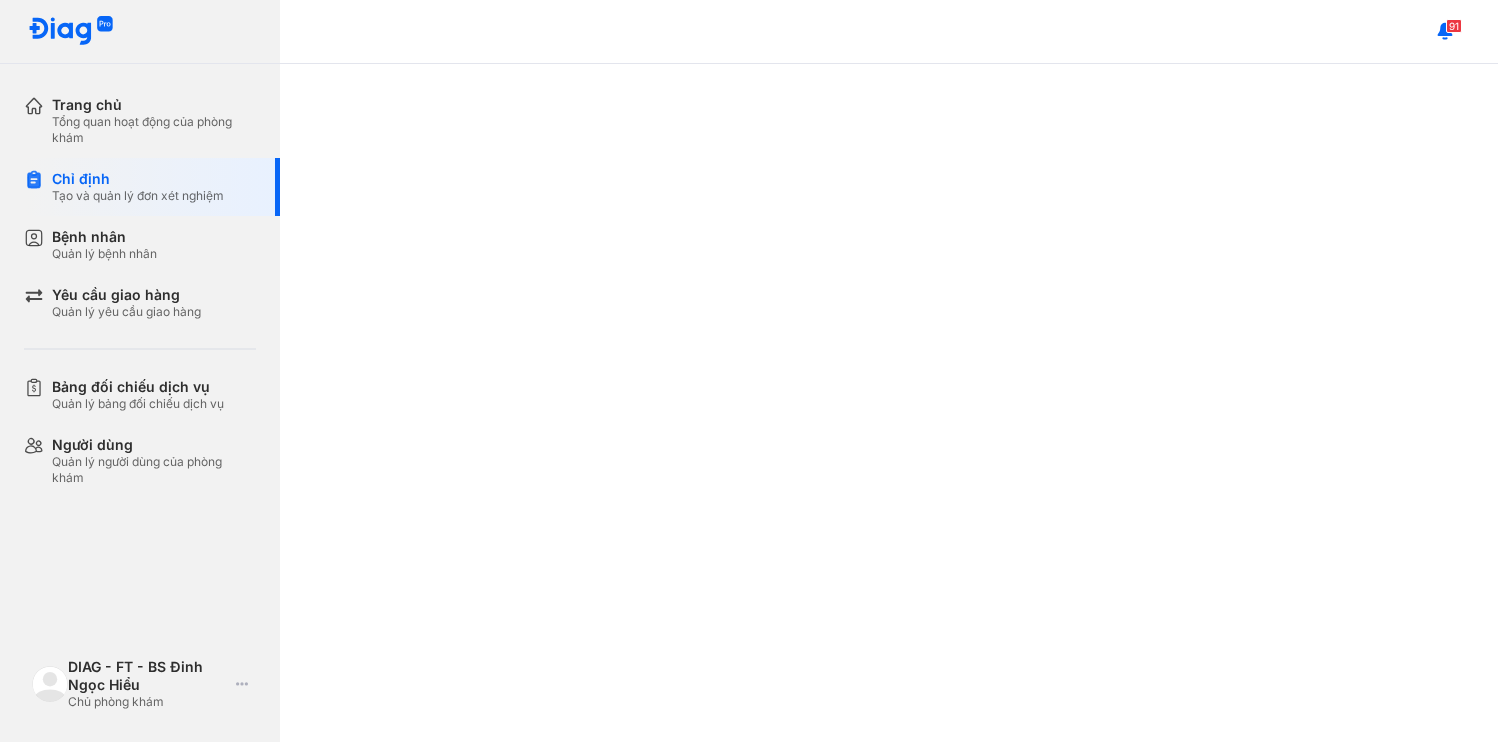 scroll, scrollTop: 0, scrollLeft: 0, axis: both 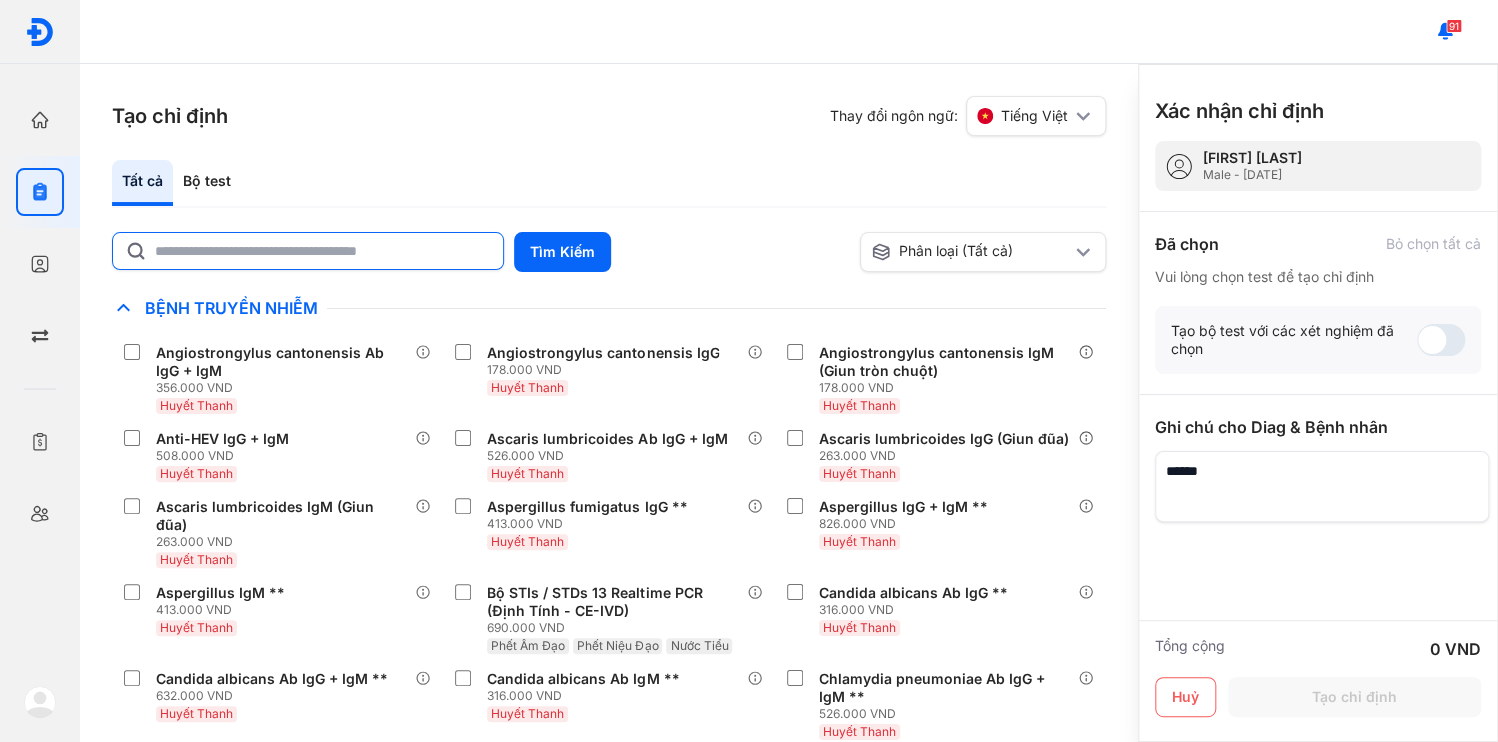click 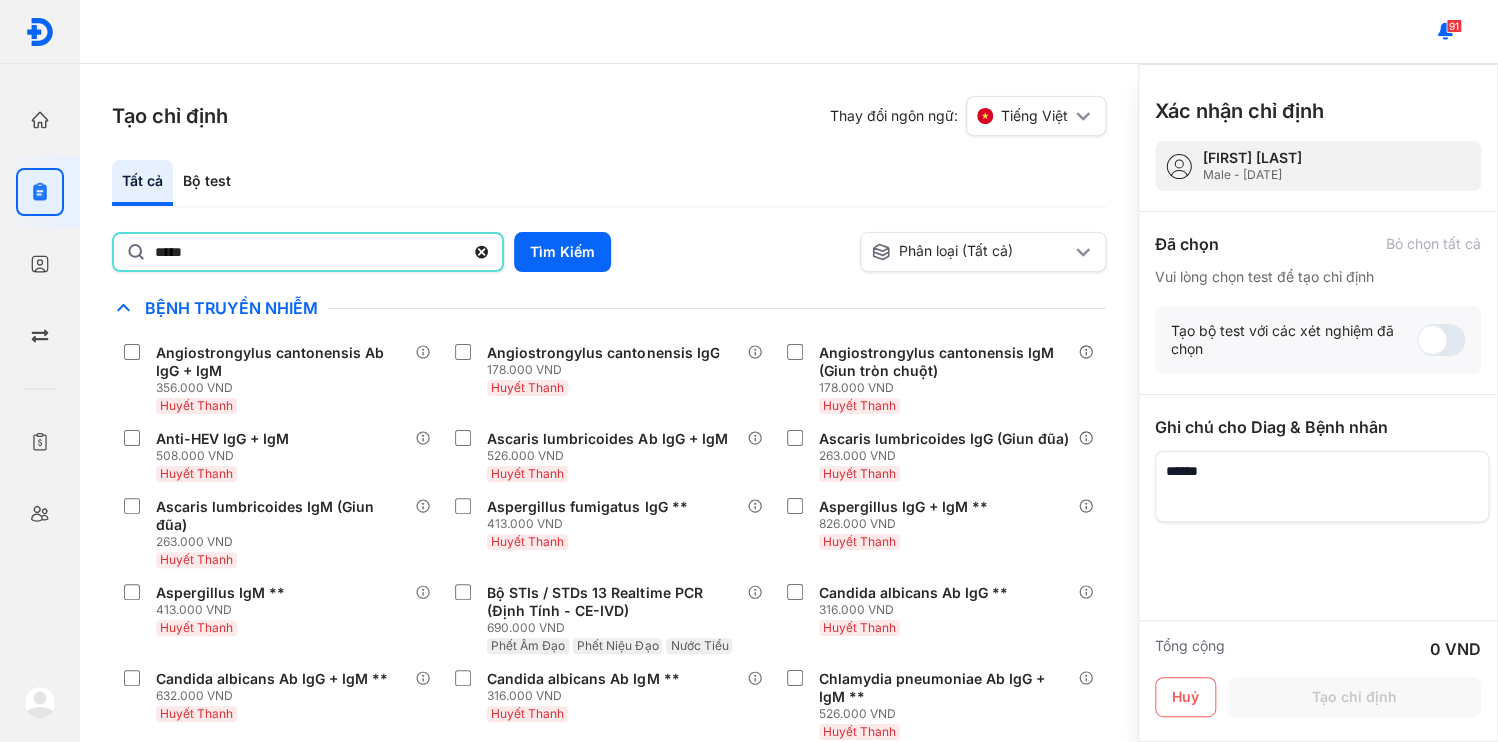 type on "********" 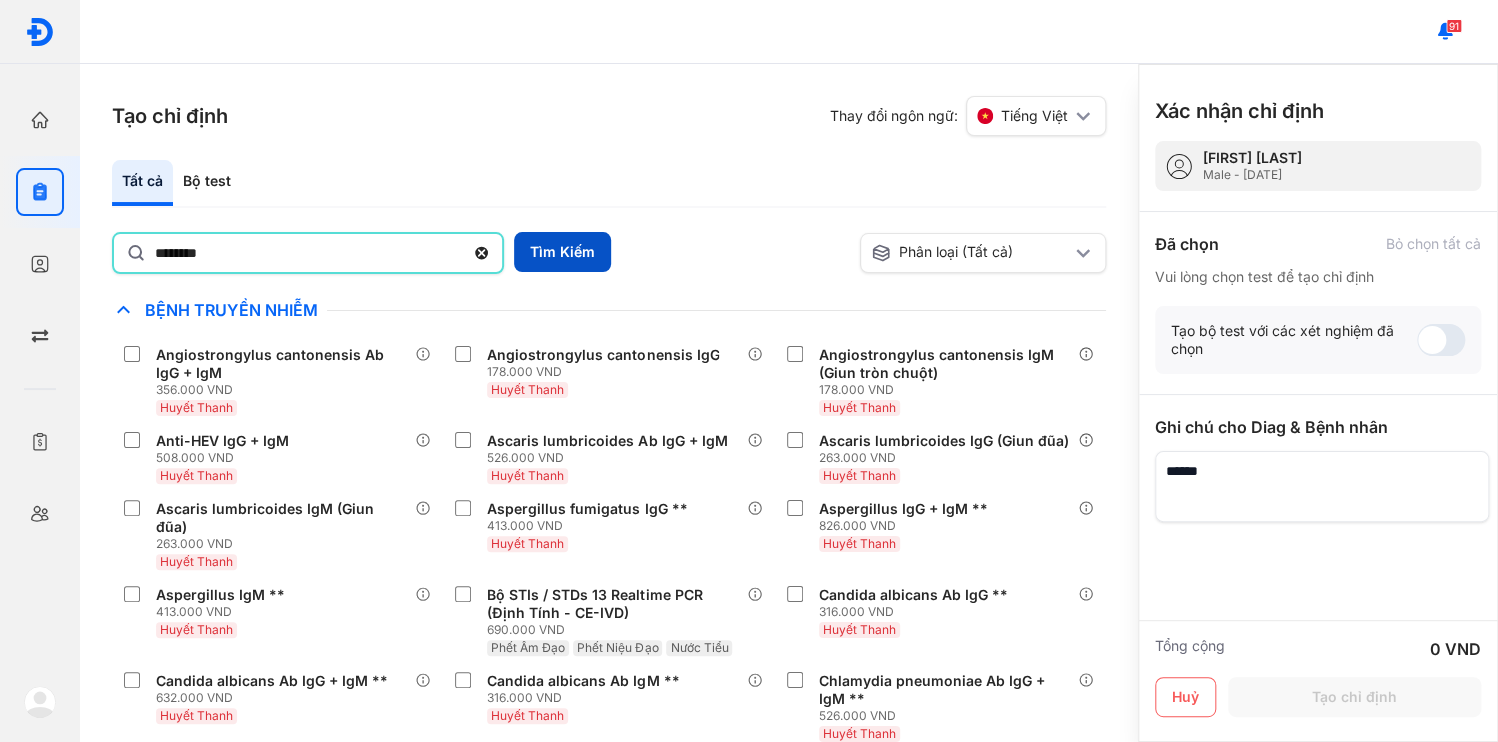 click on "Tìm Kiếm" at bounding box center [562, 252] 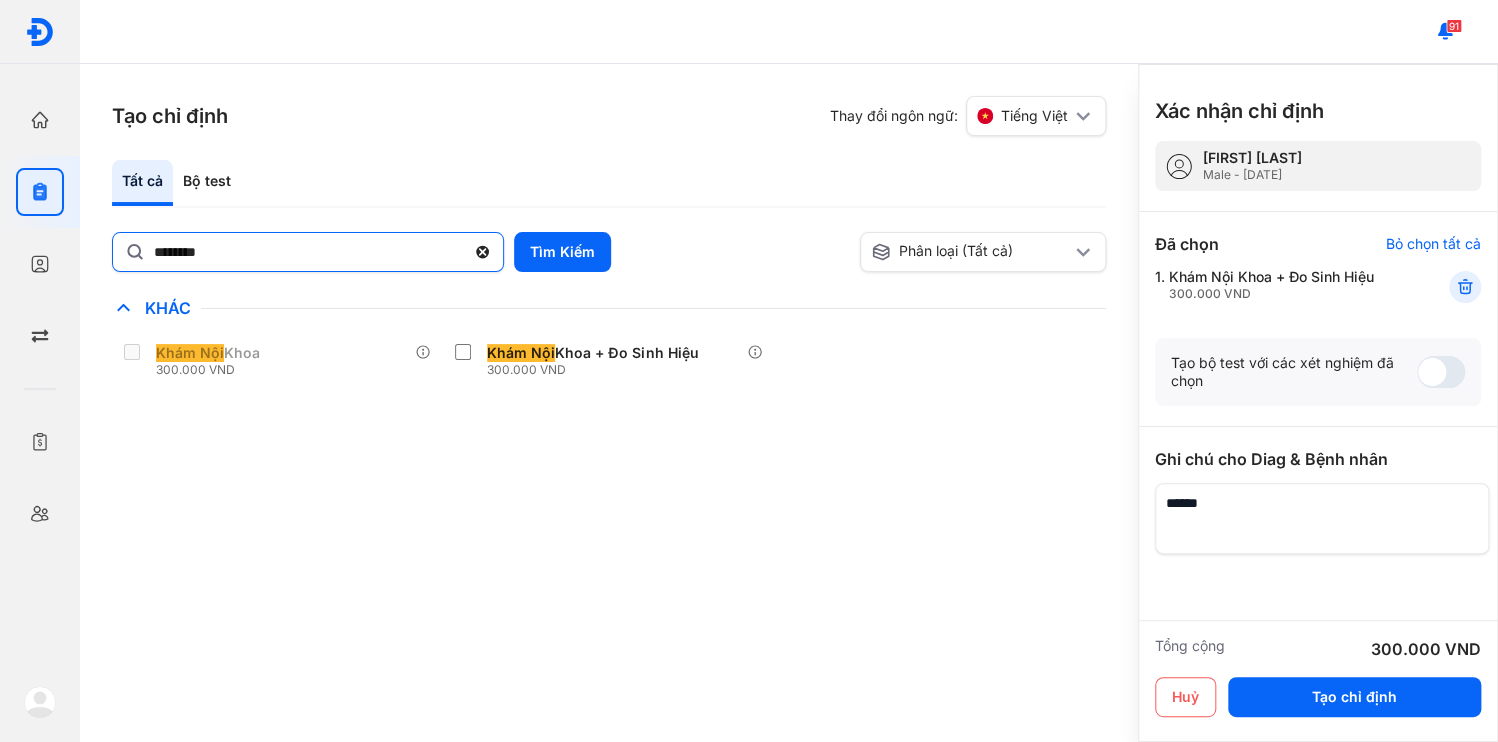 click 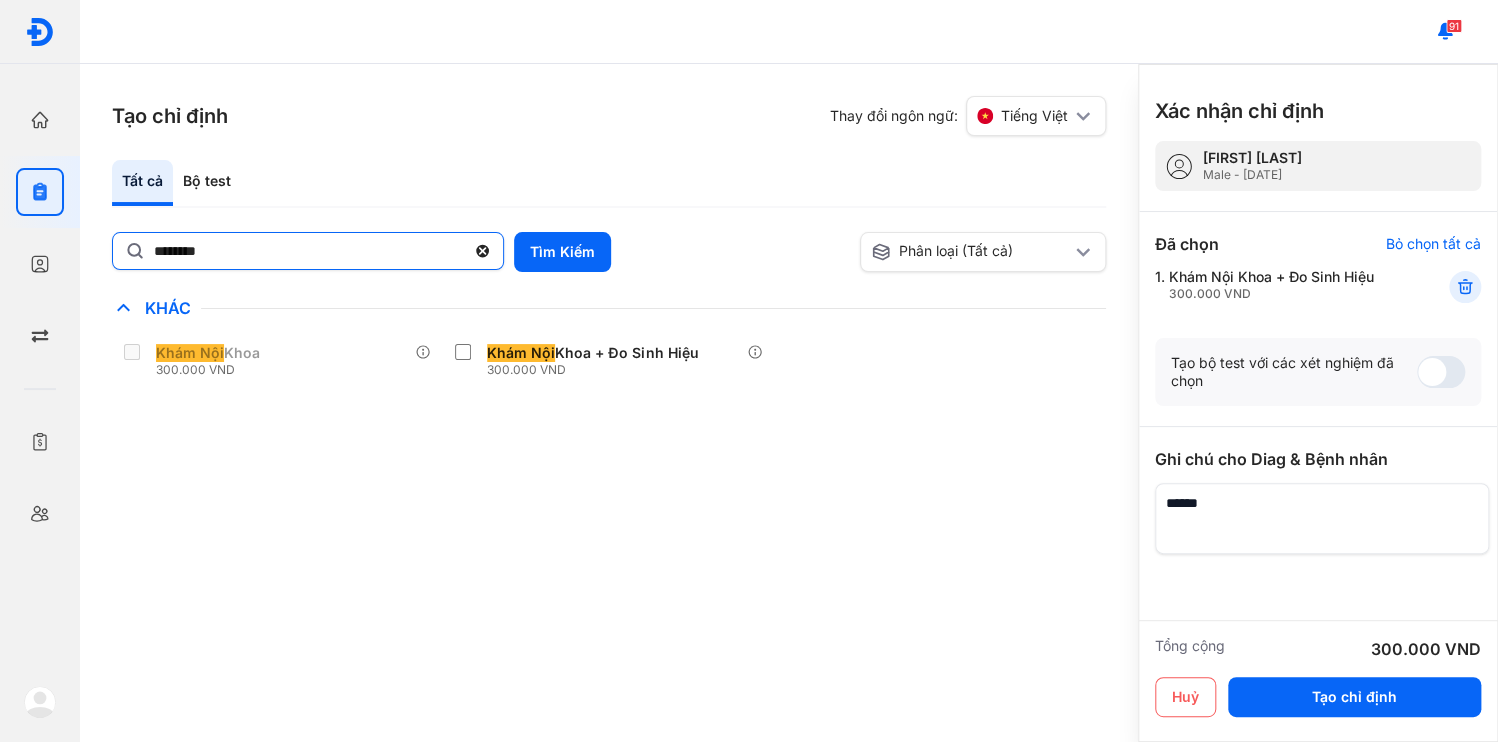 click on "********" 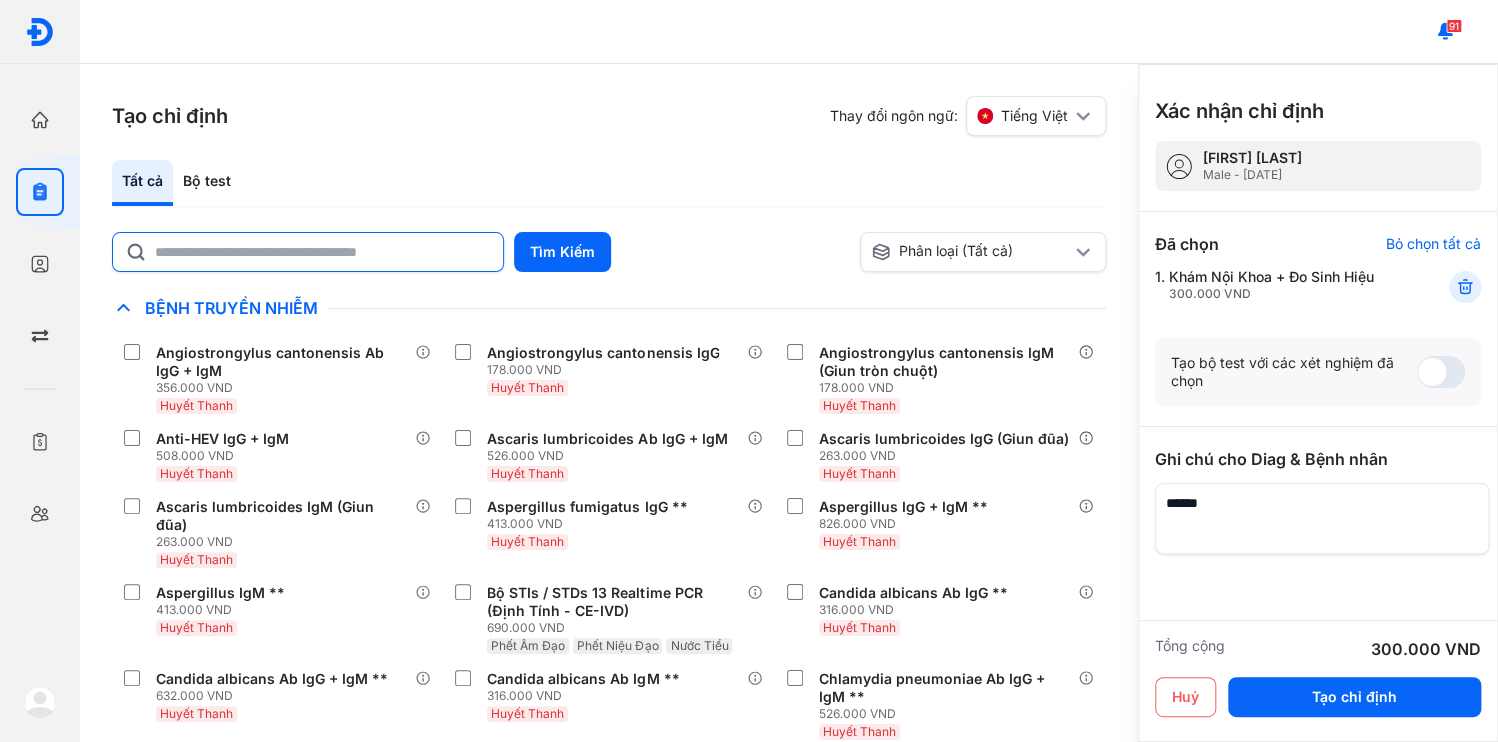 click on "Tìm Kiếm" at bounding box center (482, 252) 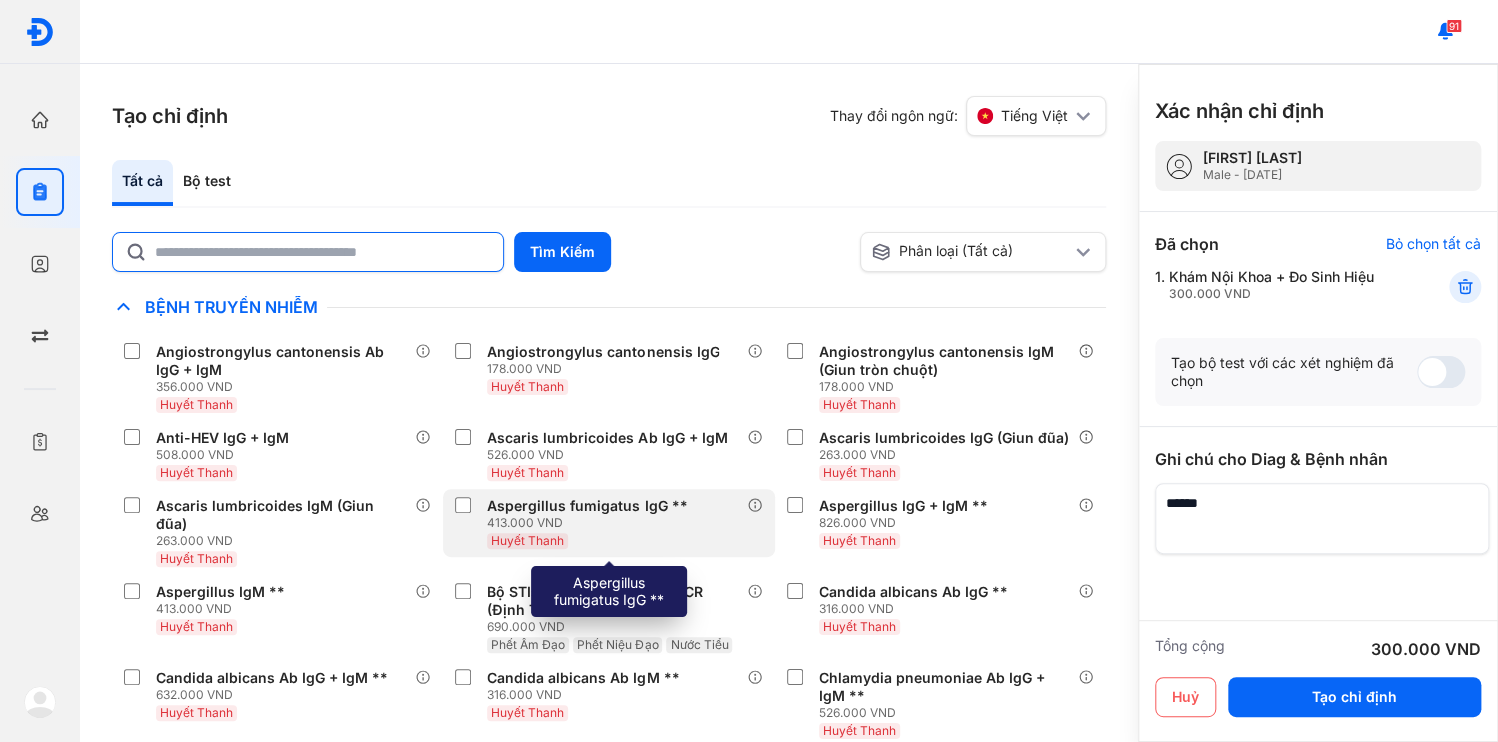 scroll, scrollTop: 0, scrollLeft: 0, axis: both 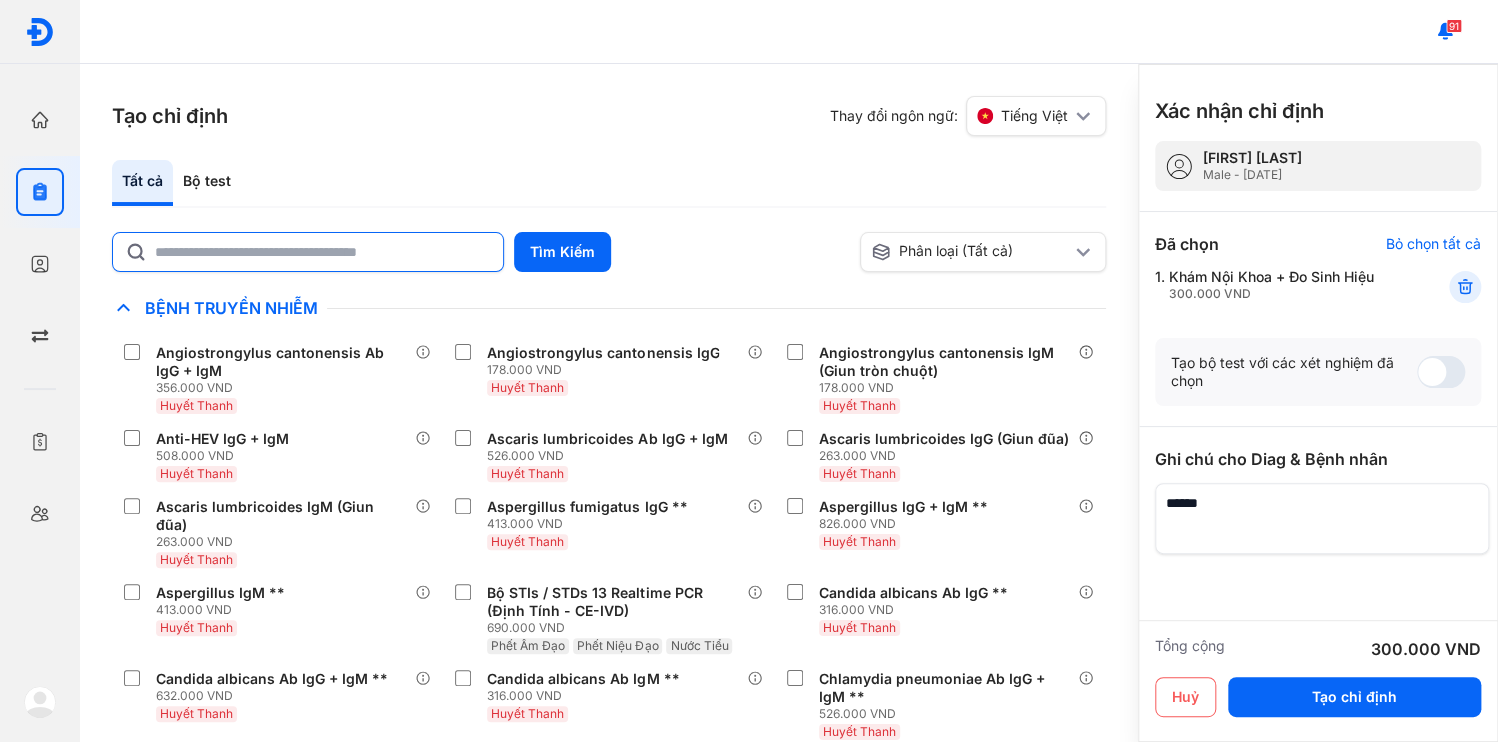 click at bounding box center (1322, 518) 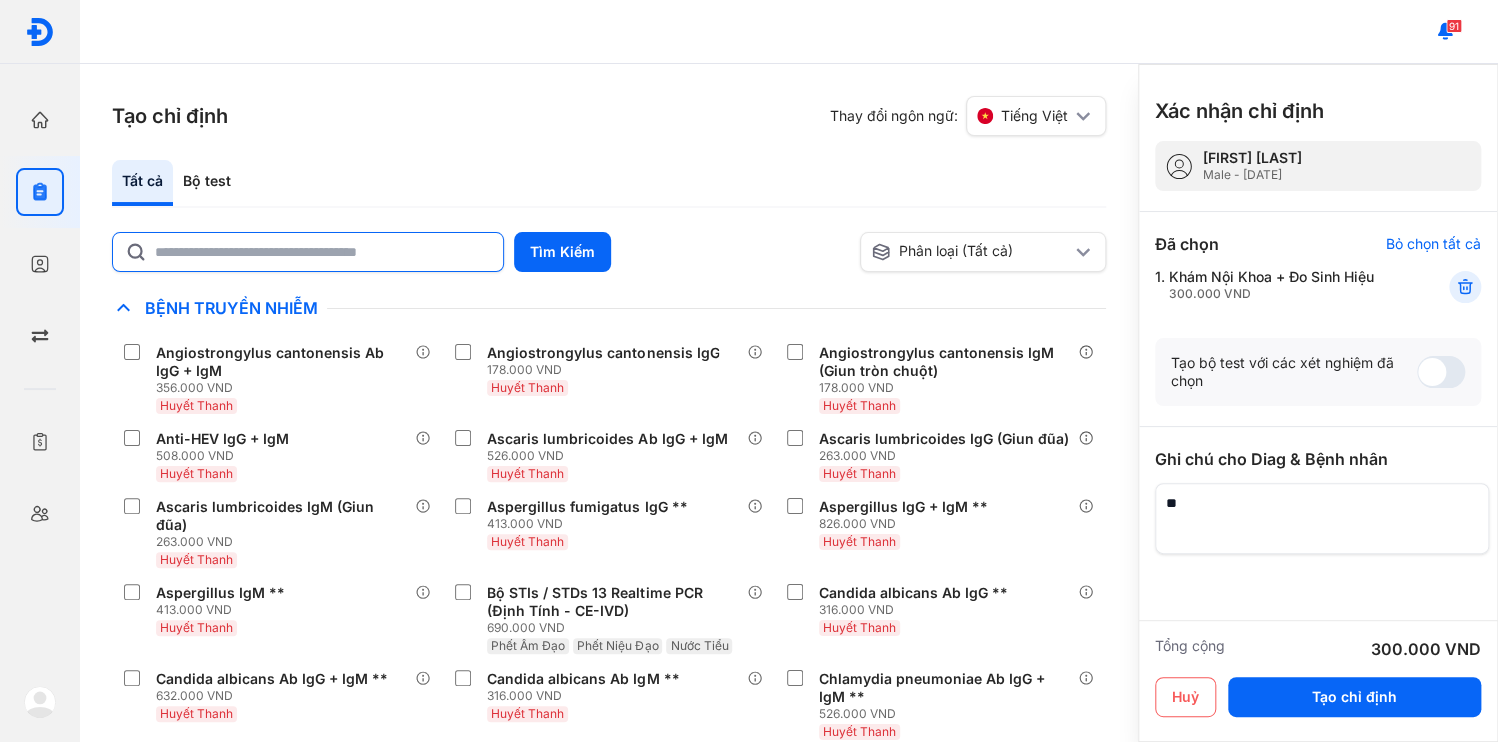type on "*" 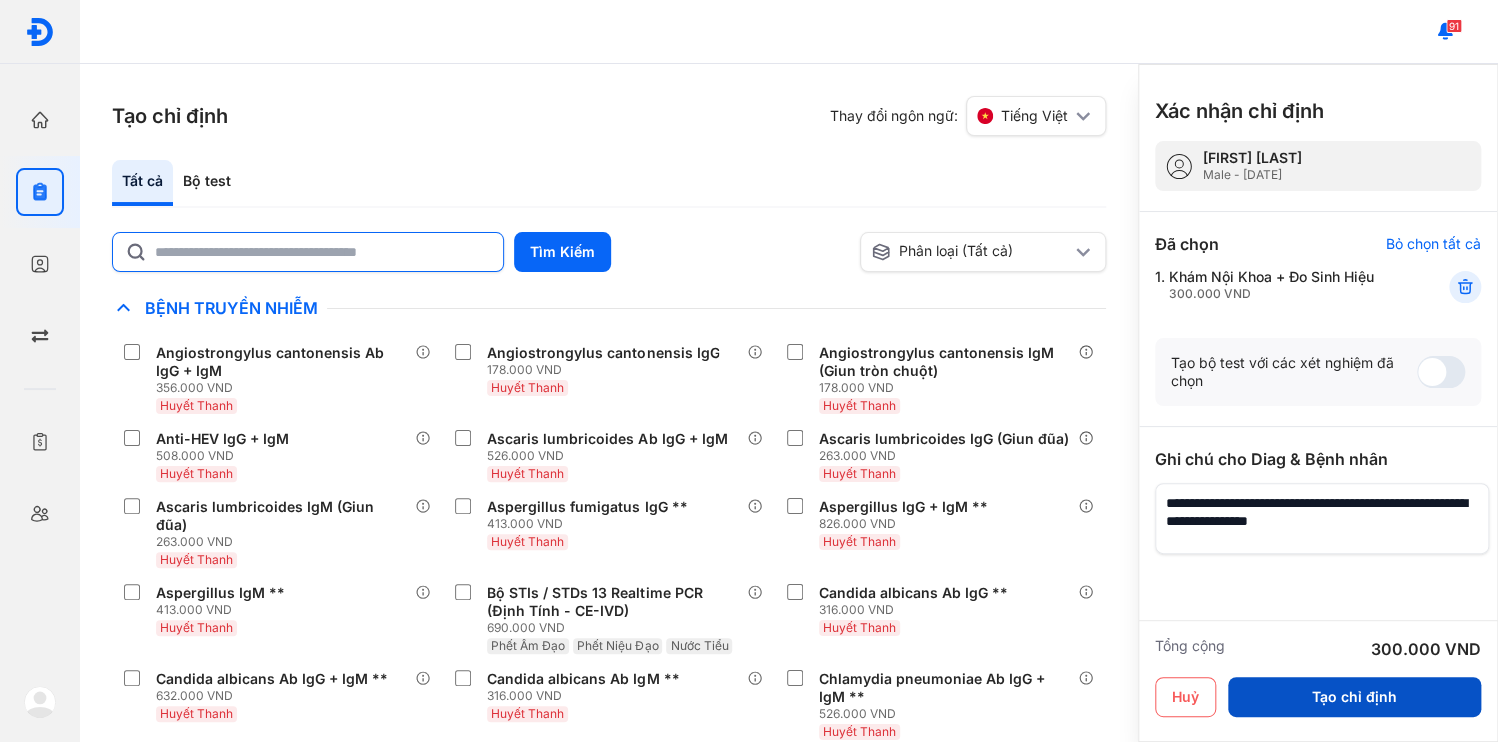 type on "**********" 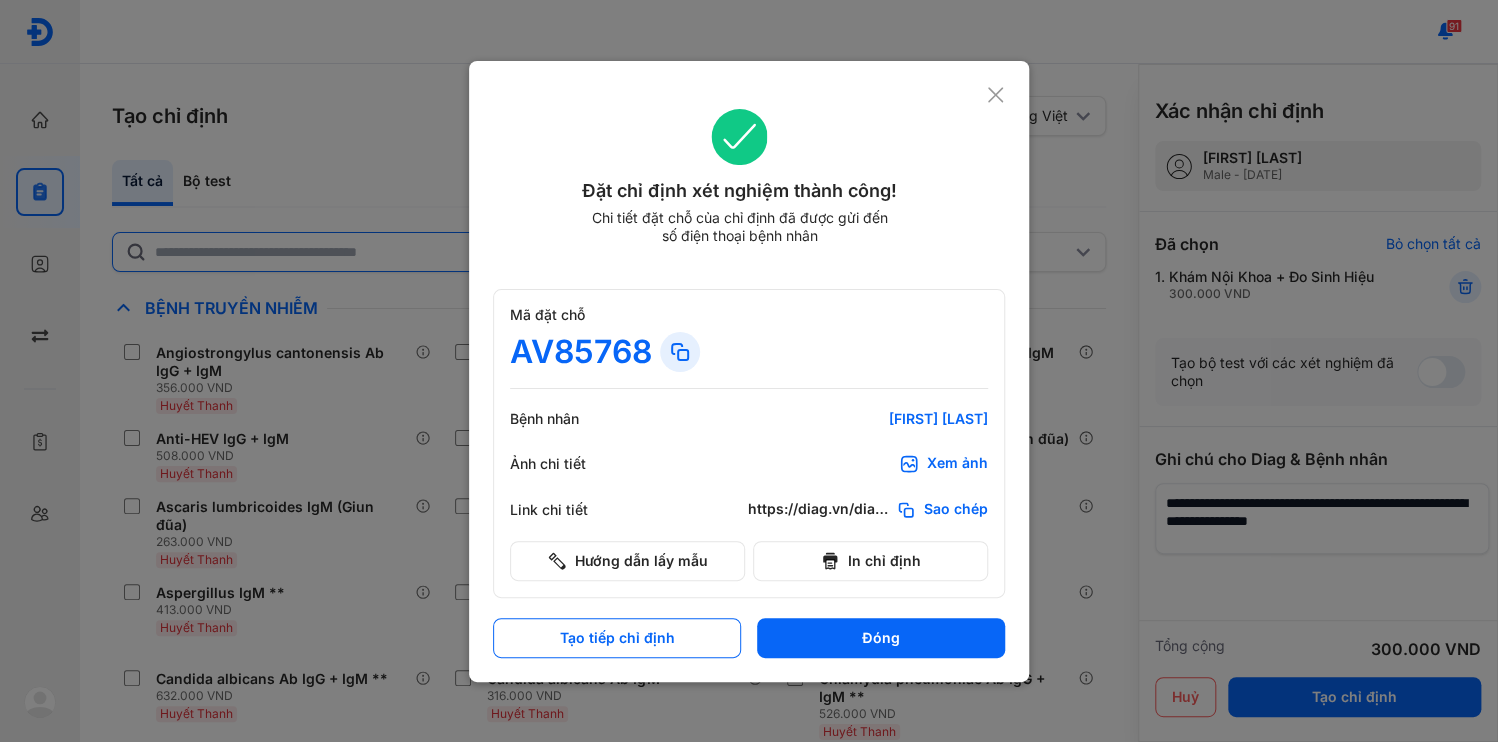 click 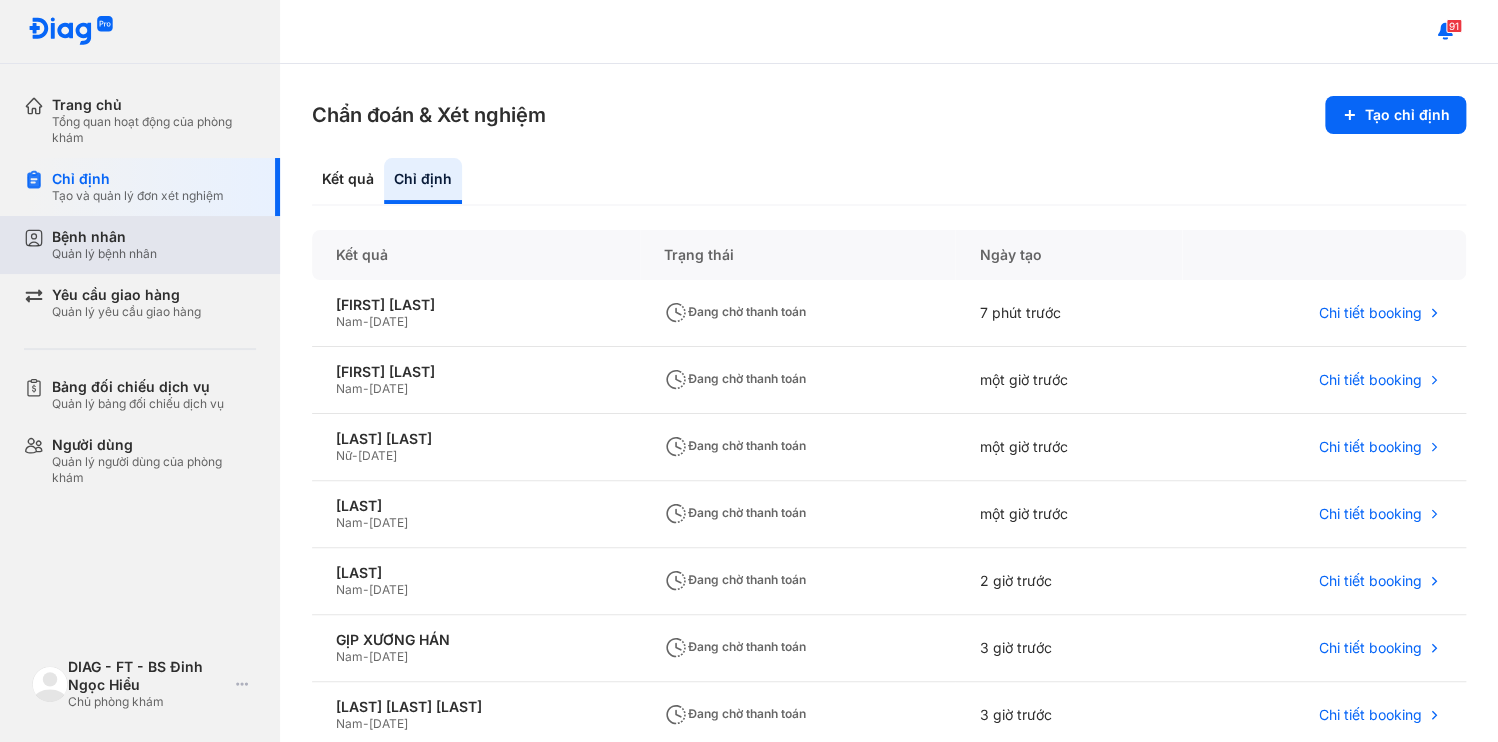 click on "Quản lý bệnh nhân" at bounding box center (104, 254) 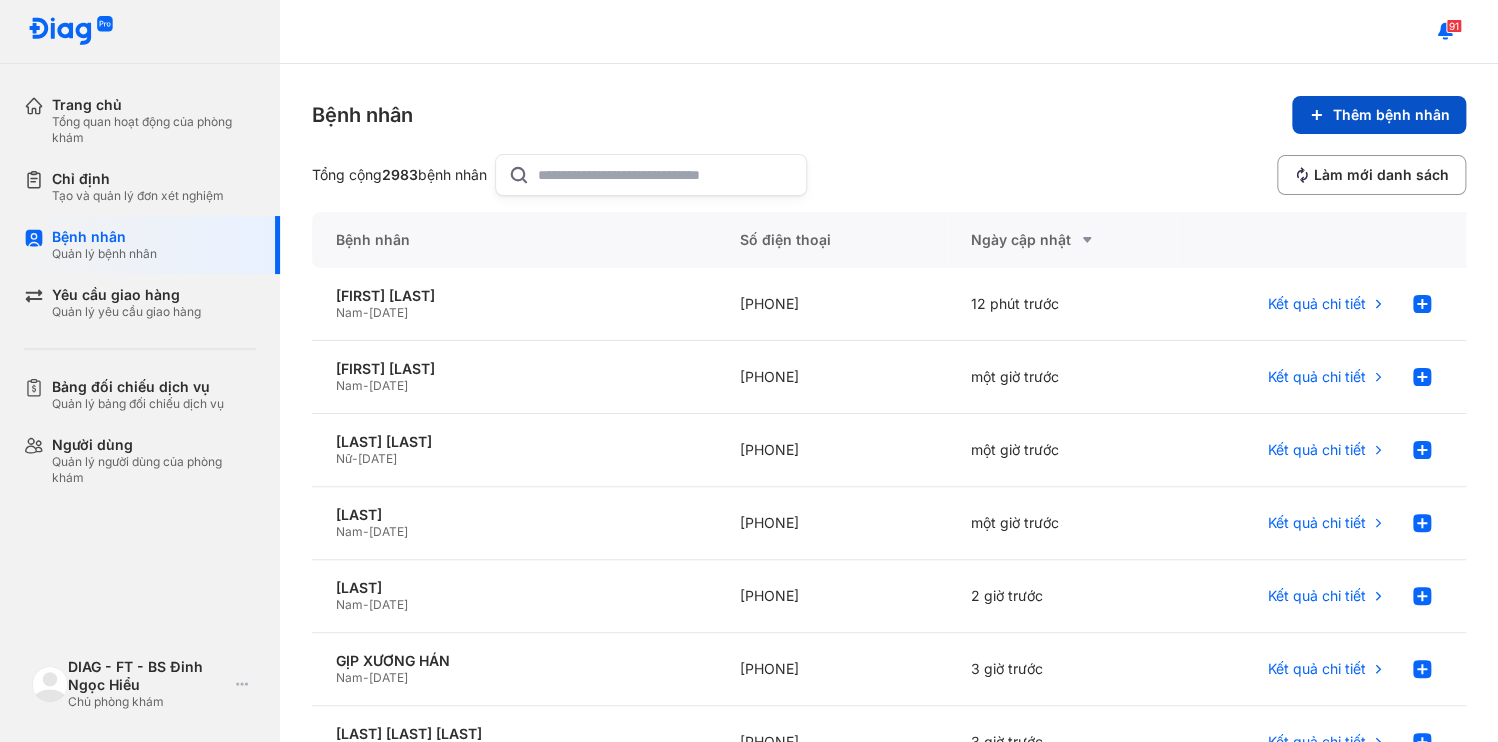 click on "Thêm bệnh nhân" 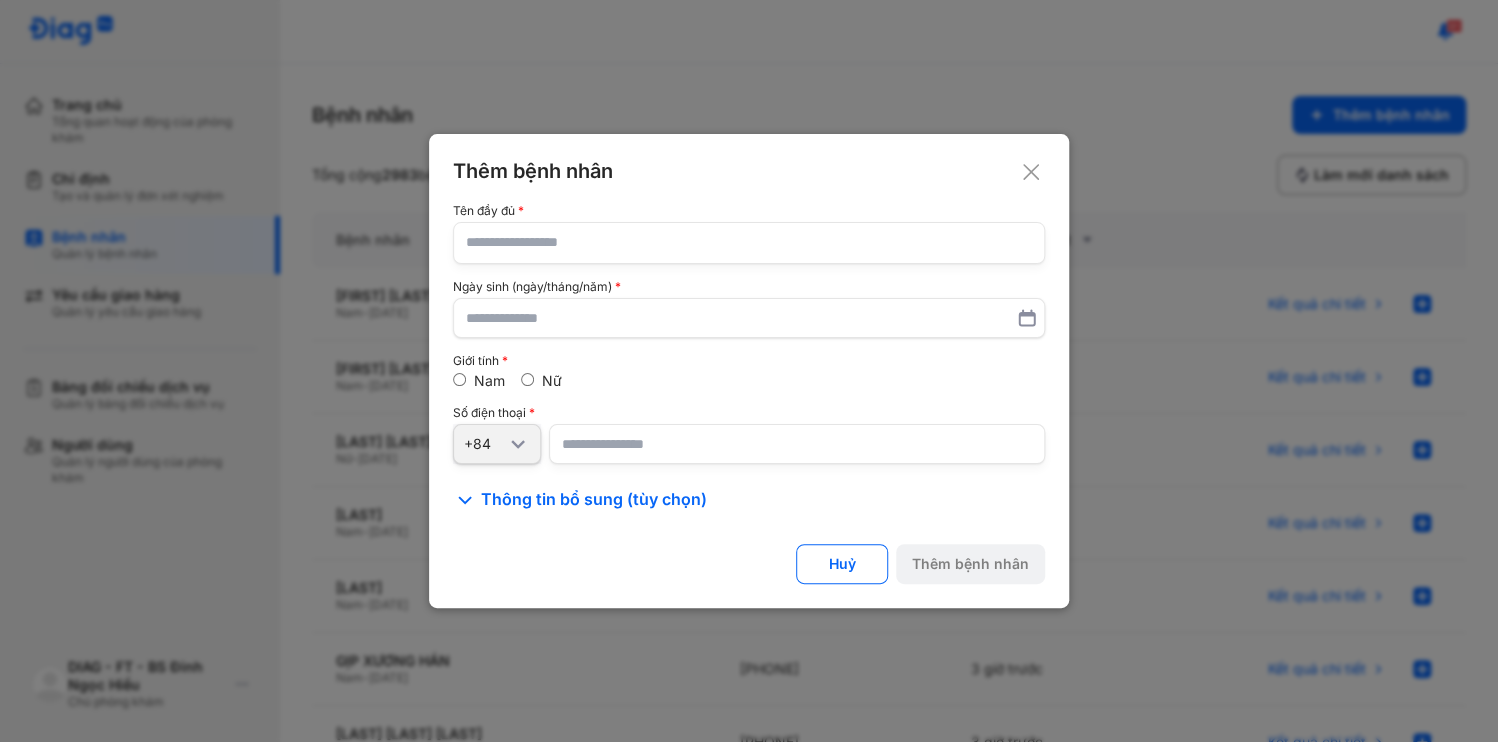 click 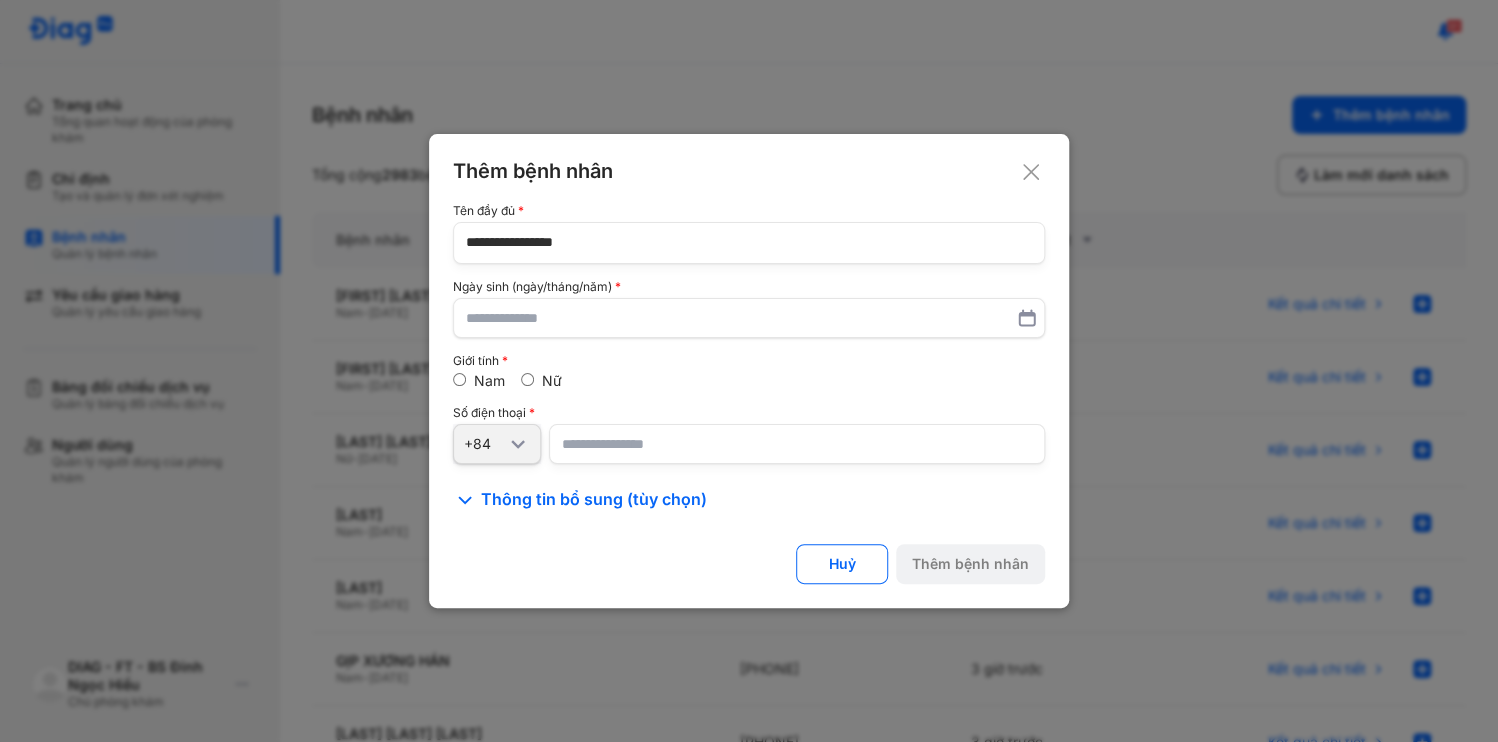 type on "**********" 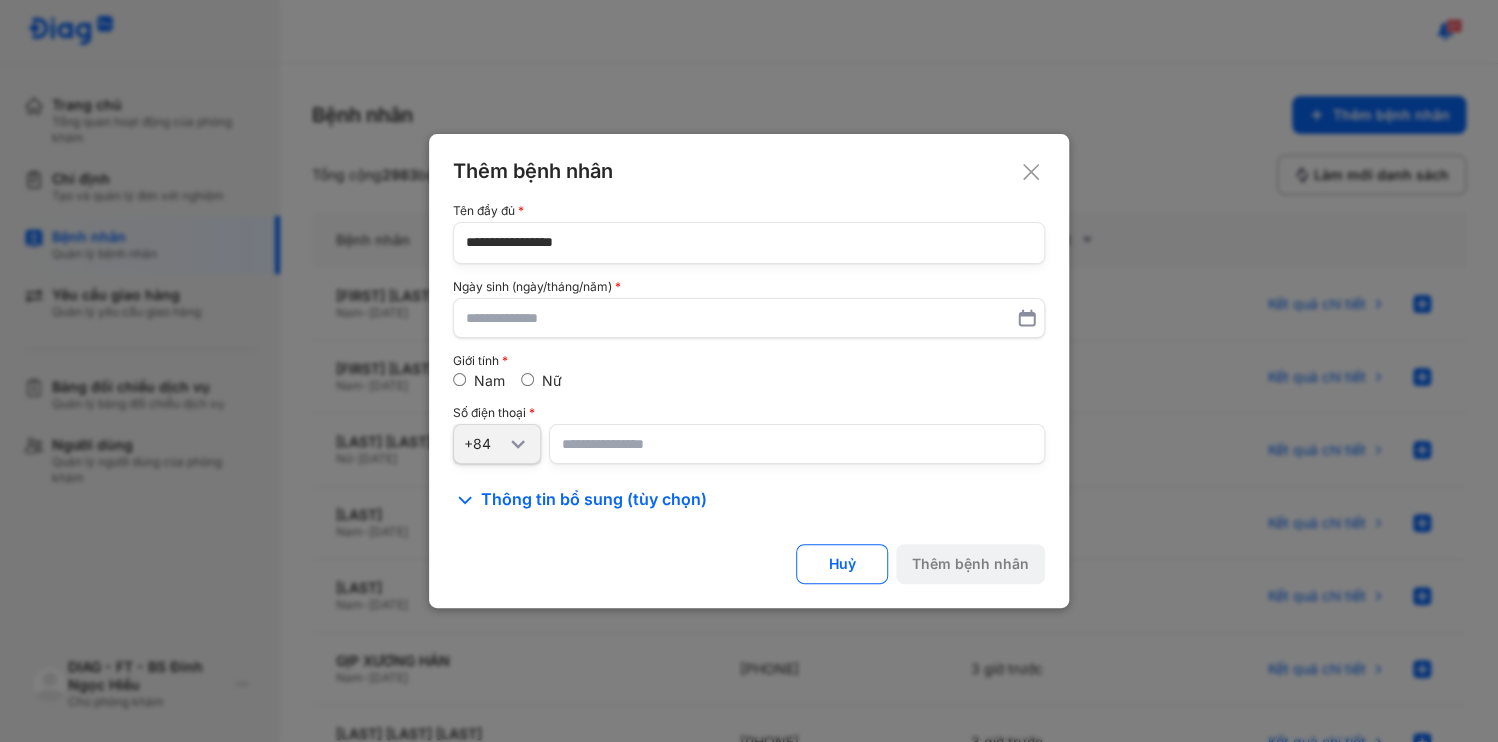 click at bounding box center [797, 444] 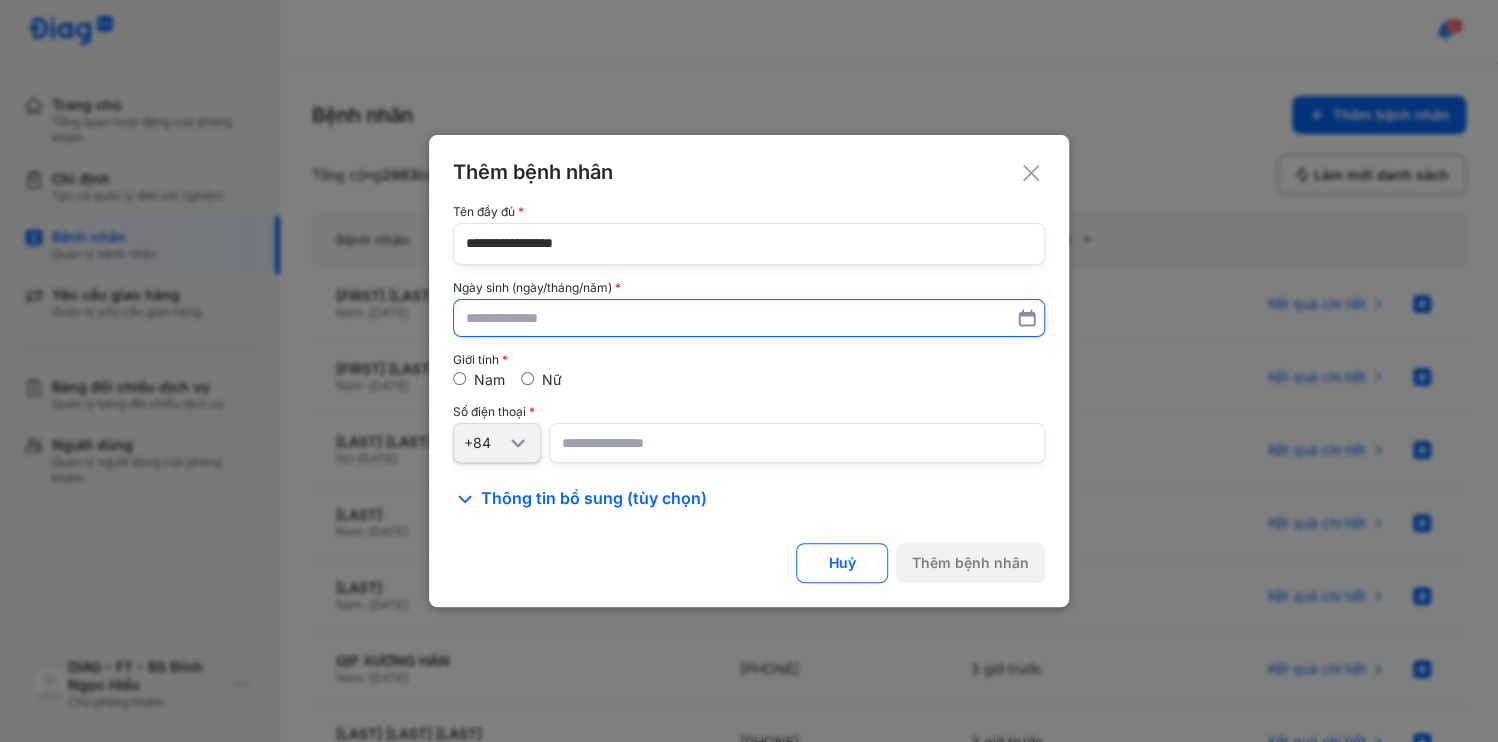 click at bounding box center [749, 318] 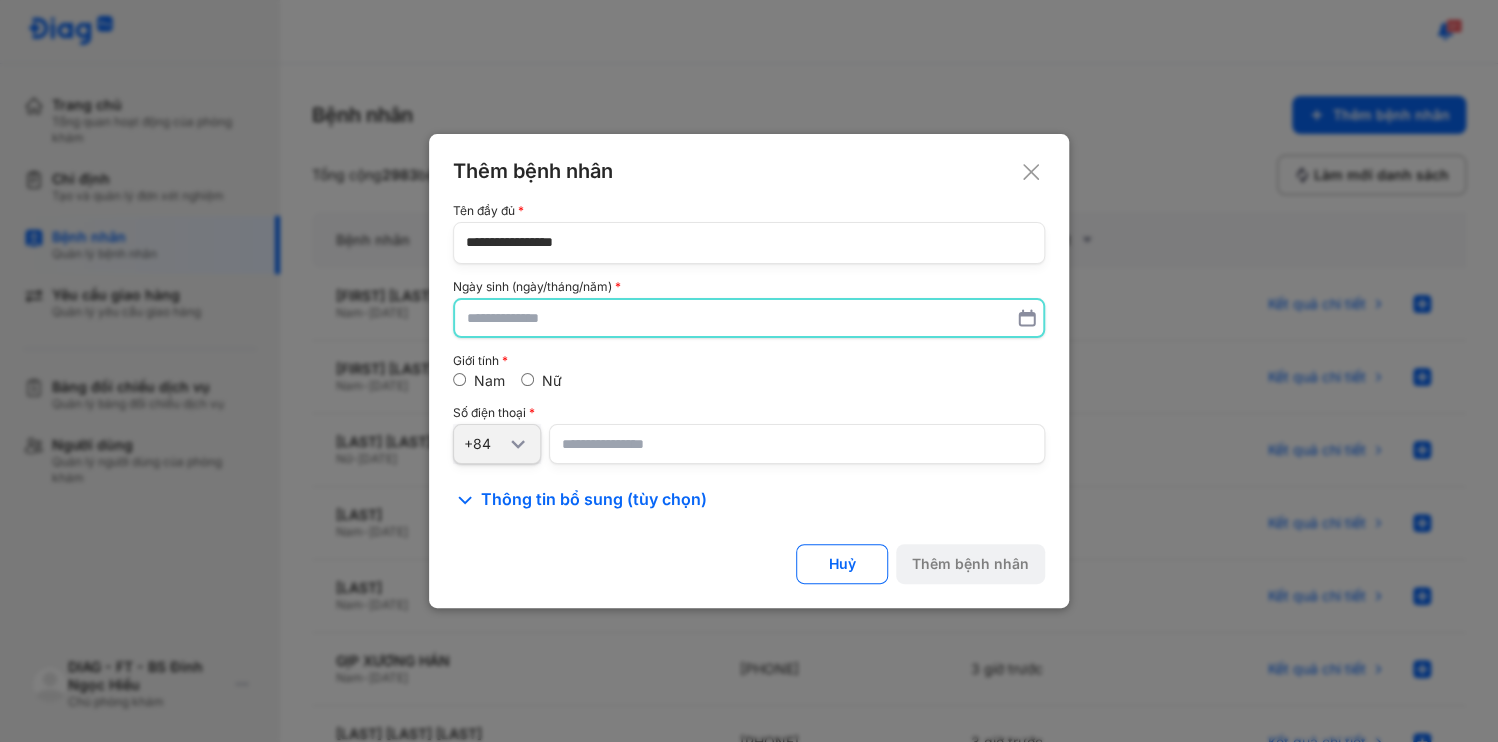 paste on "**********" 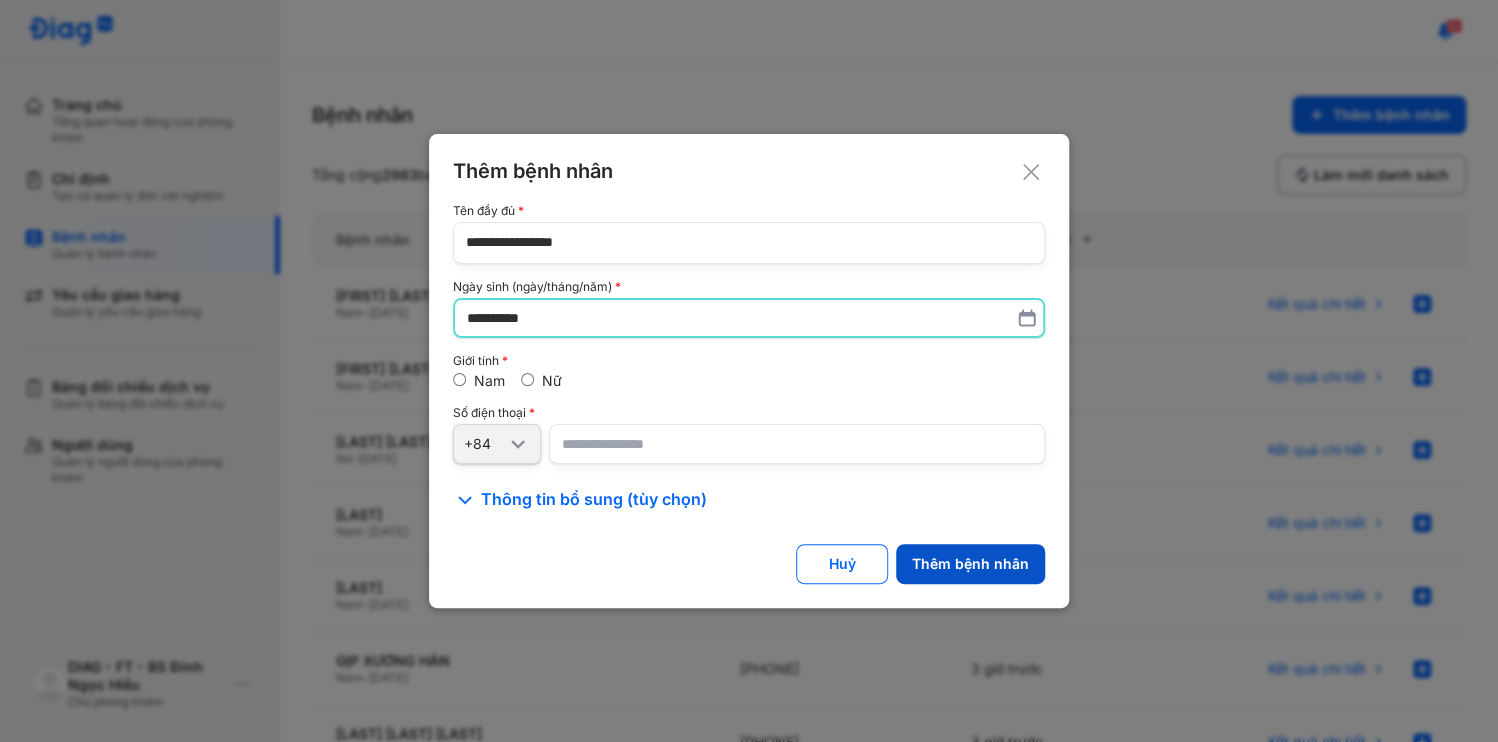 type on "**********" 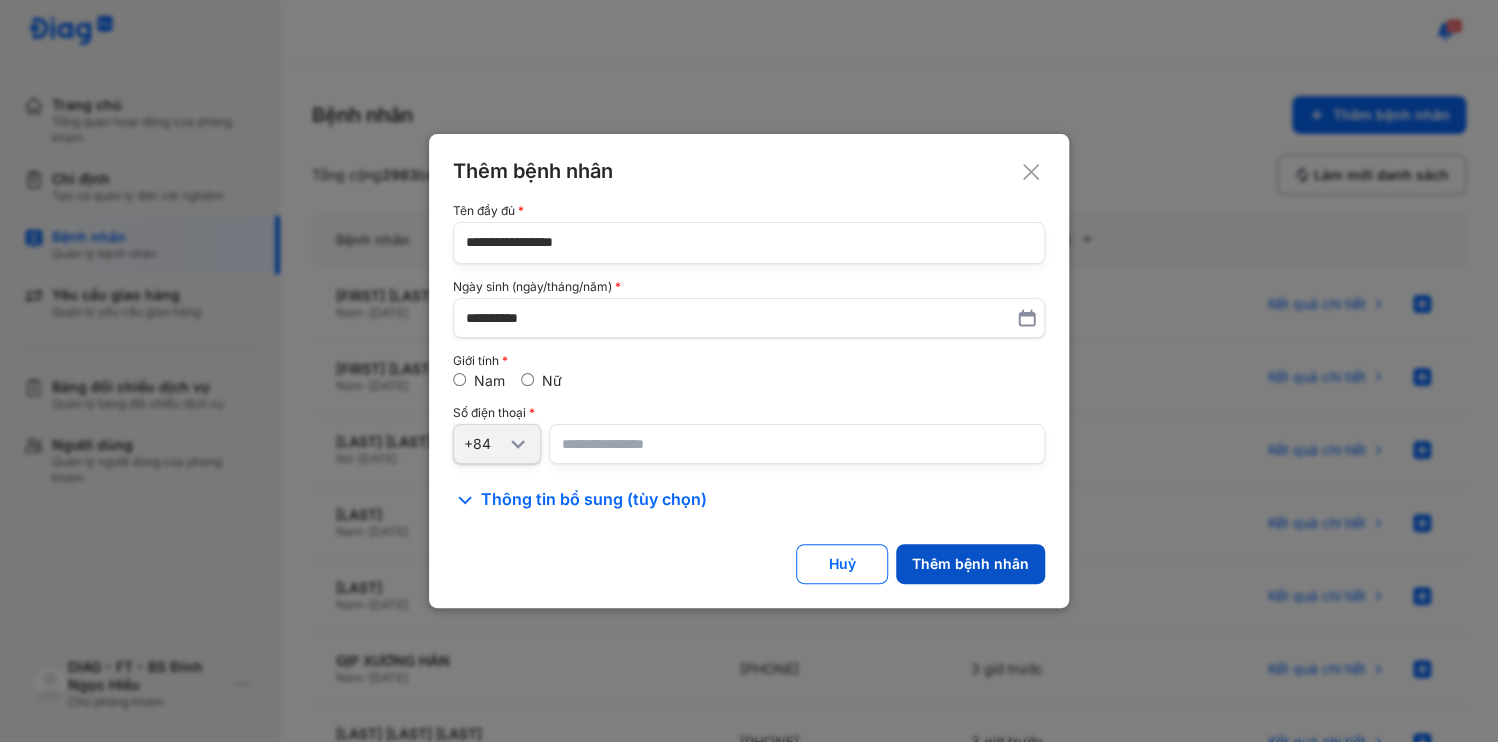 click on "Thêm bệnh nhân" 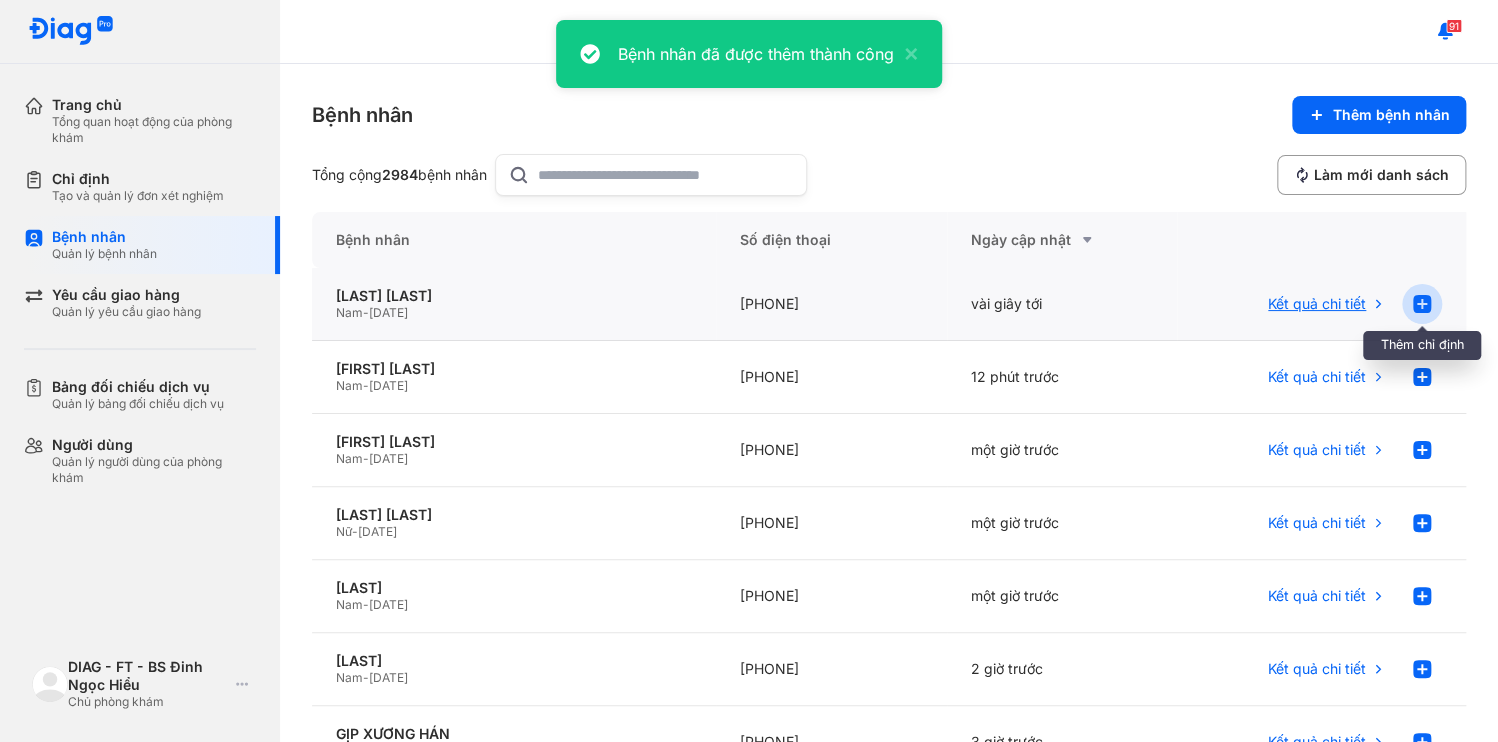 click 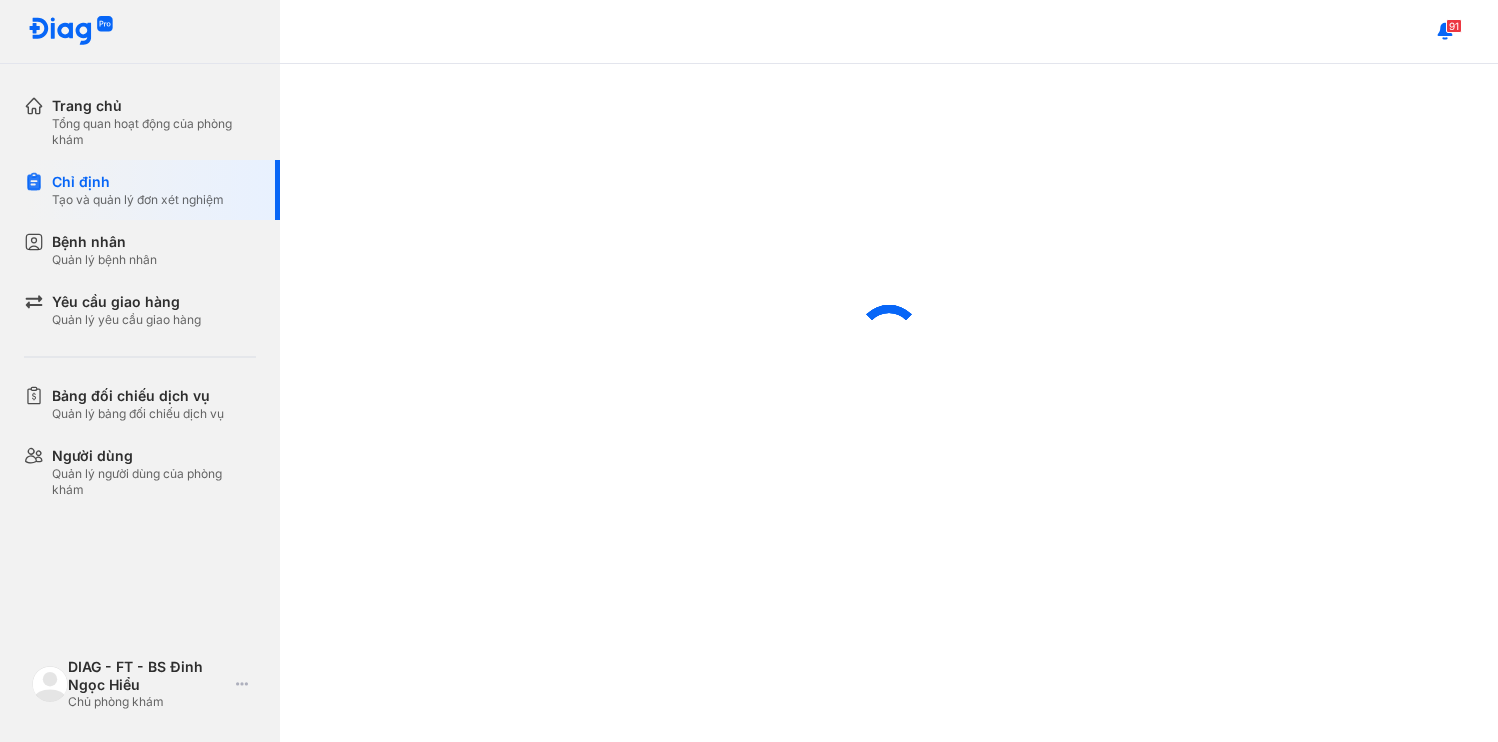 scroll, scrollTop: 0, scrollLeft: 0, axis: both 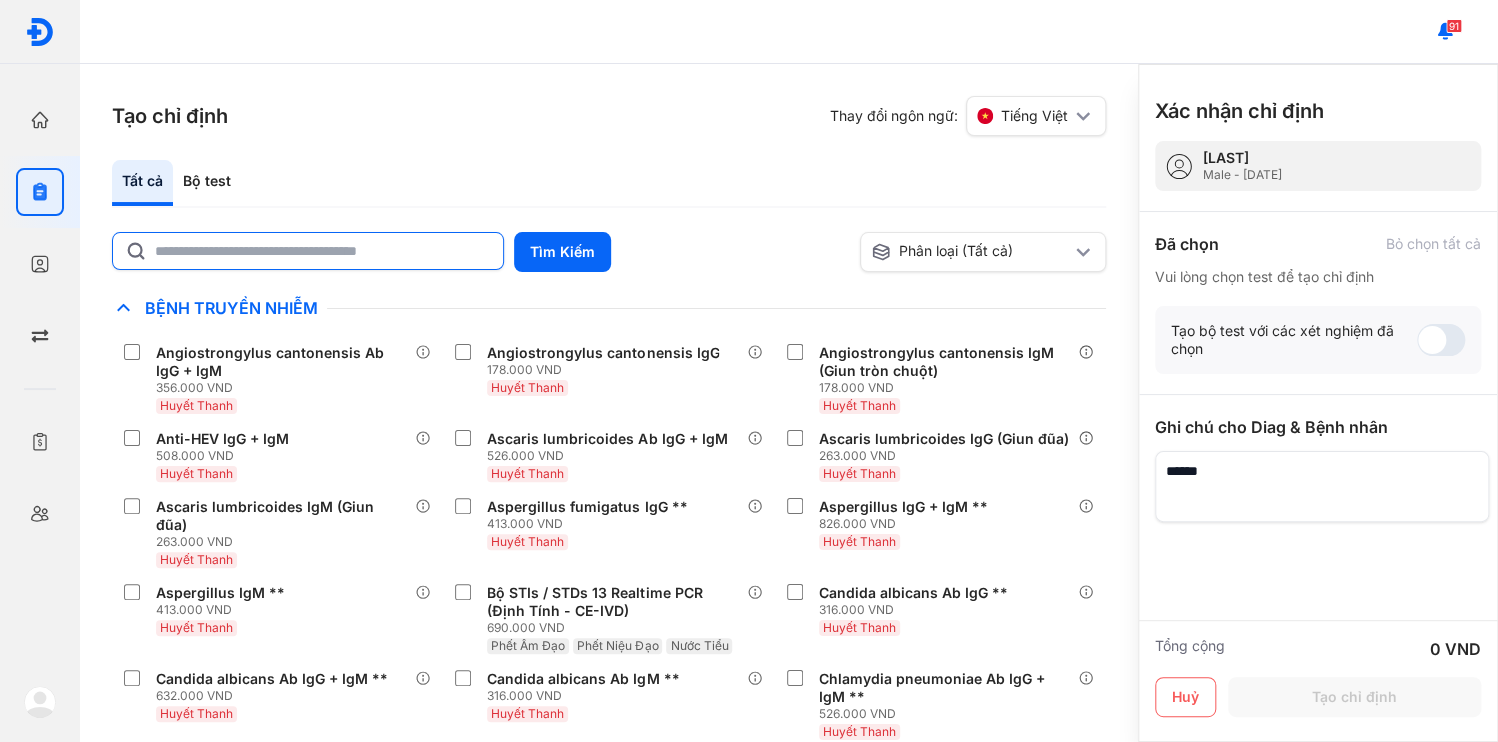 click 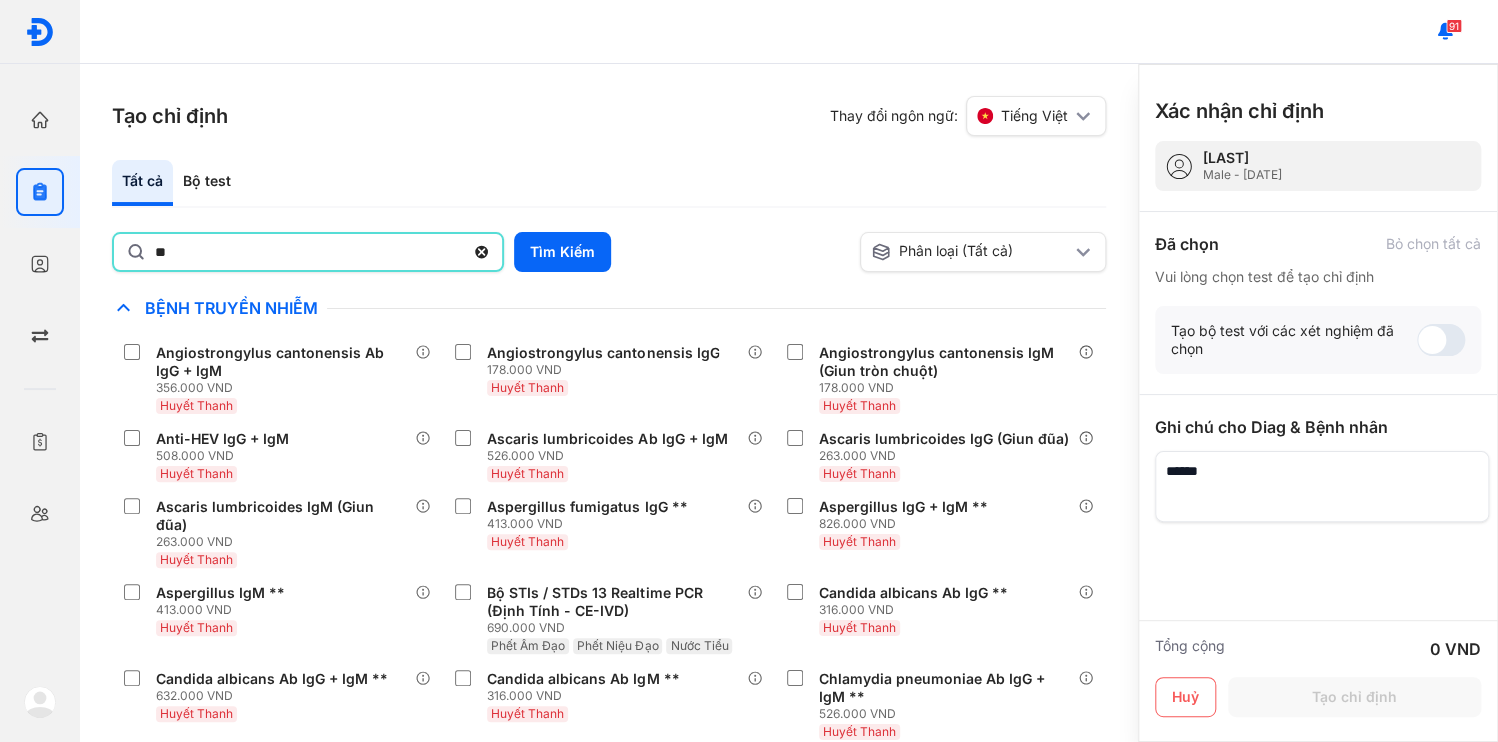 type on "*" 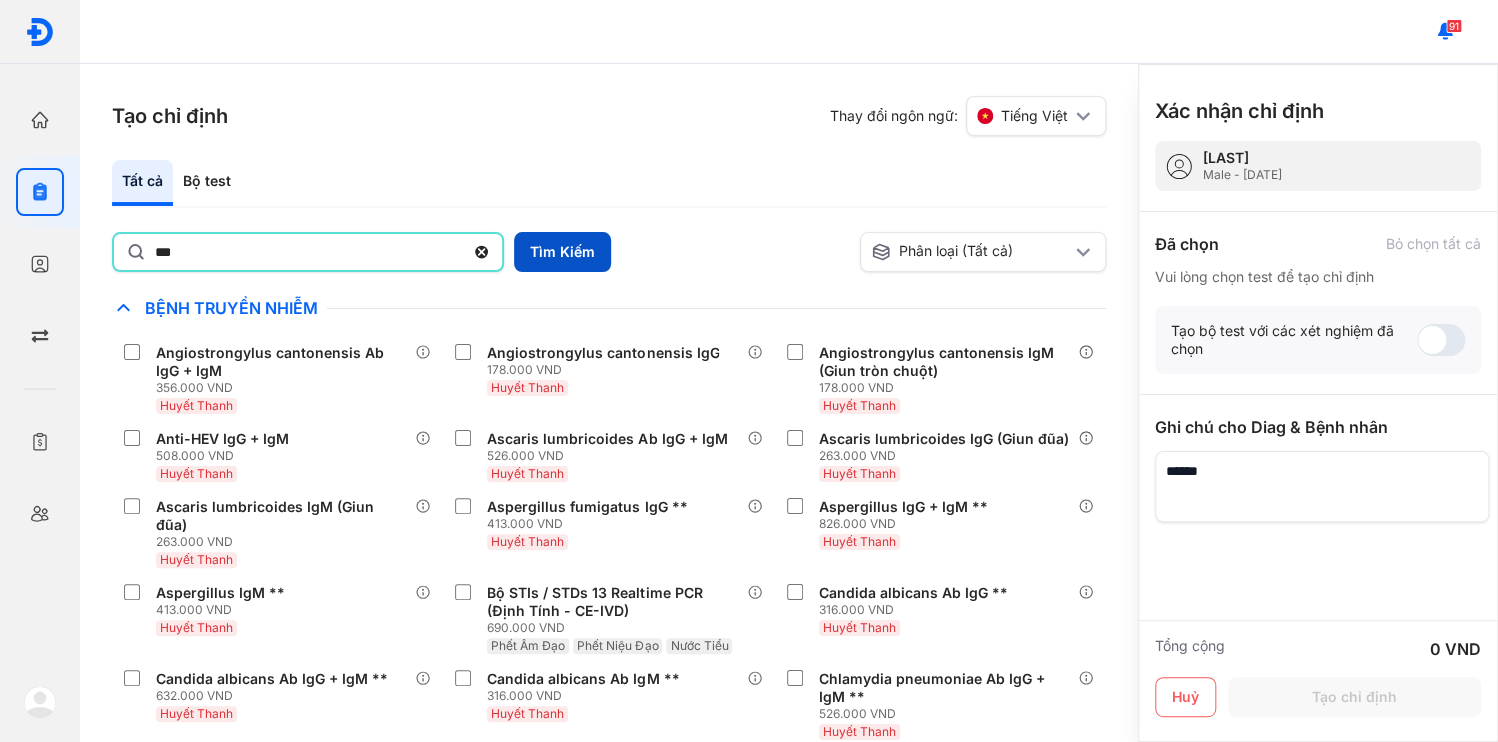 type on "***" 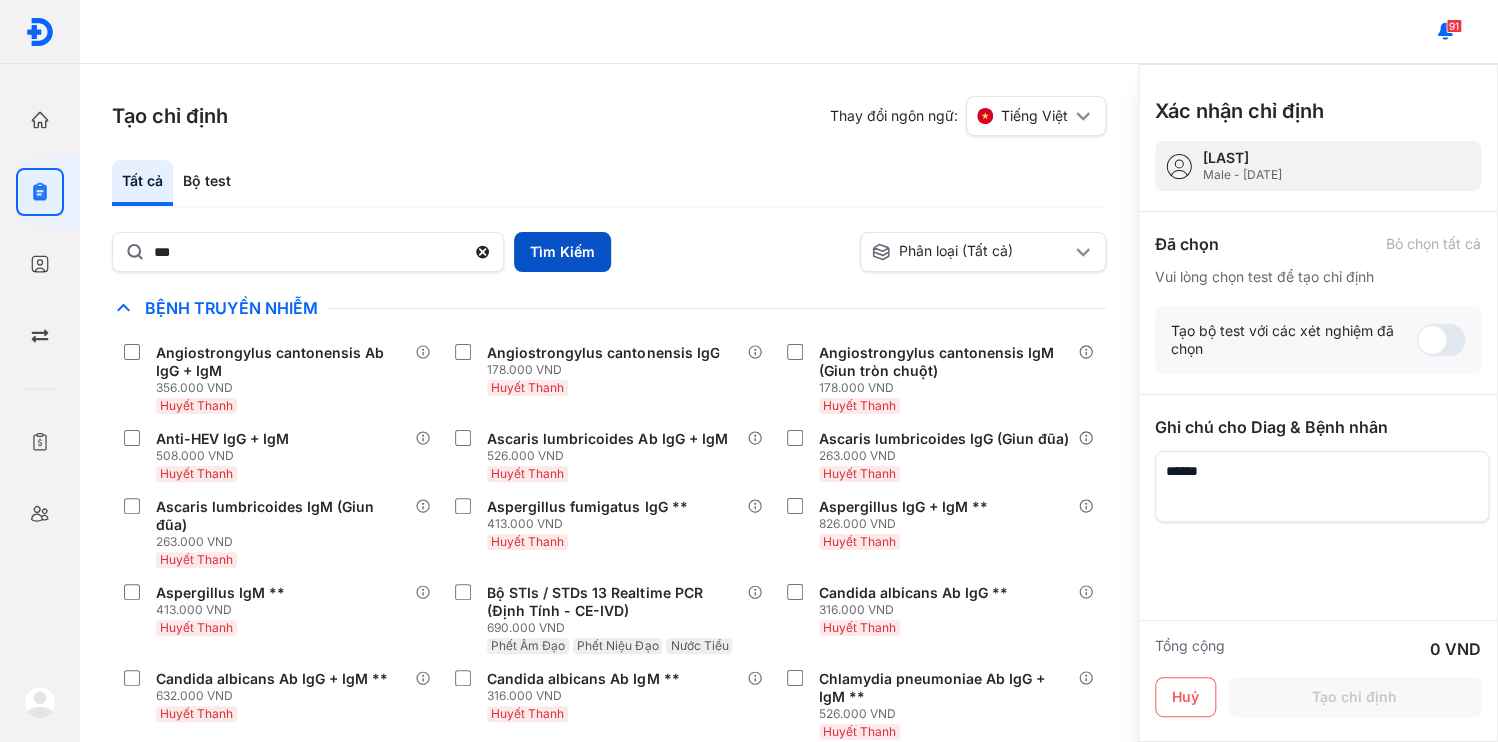 click on "Tìm Kiếm" at bounding box center (562, 252) 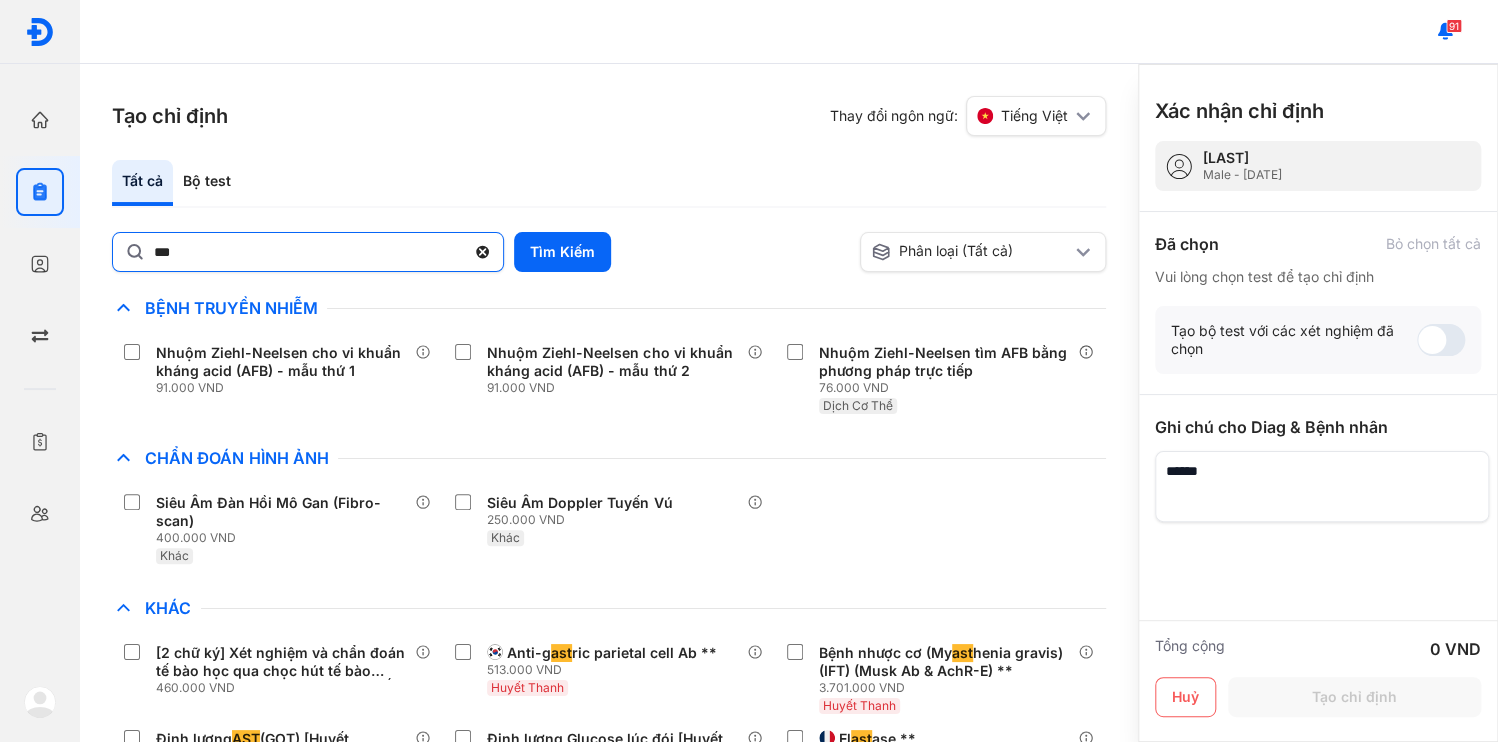 click 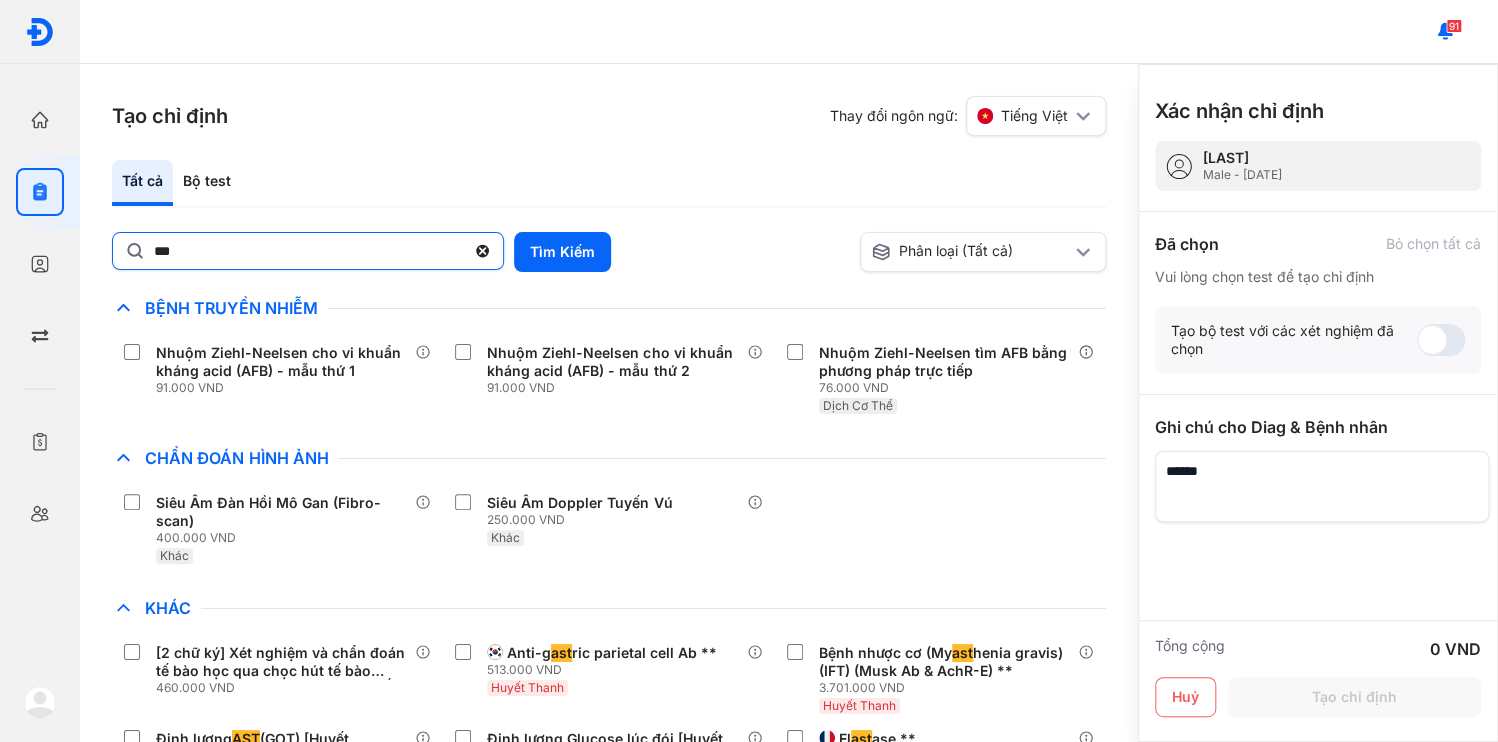 click on "***" 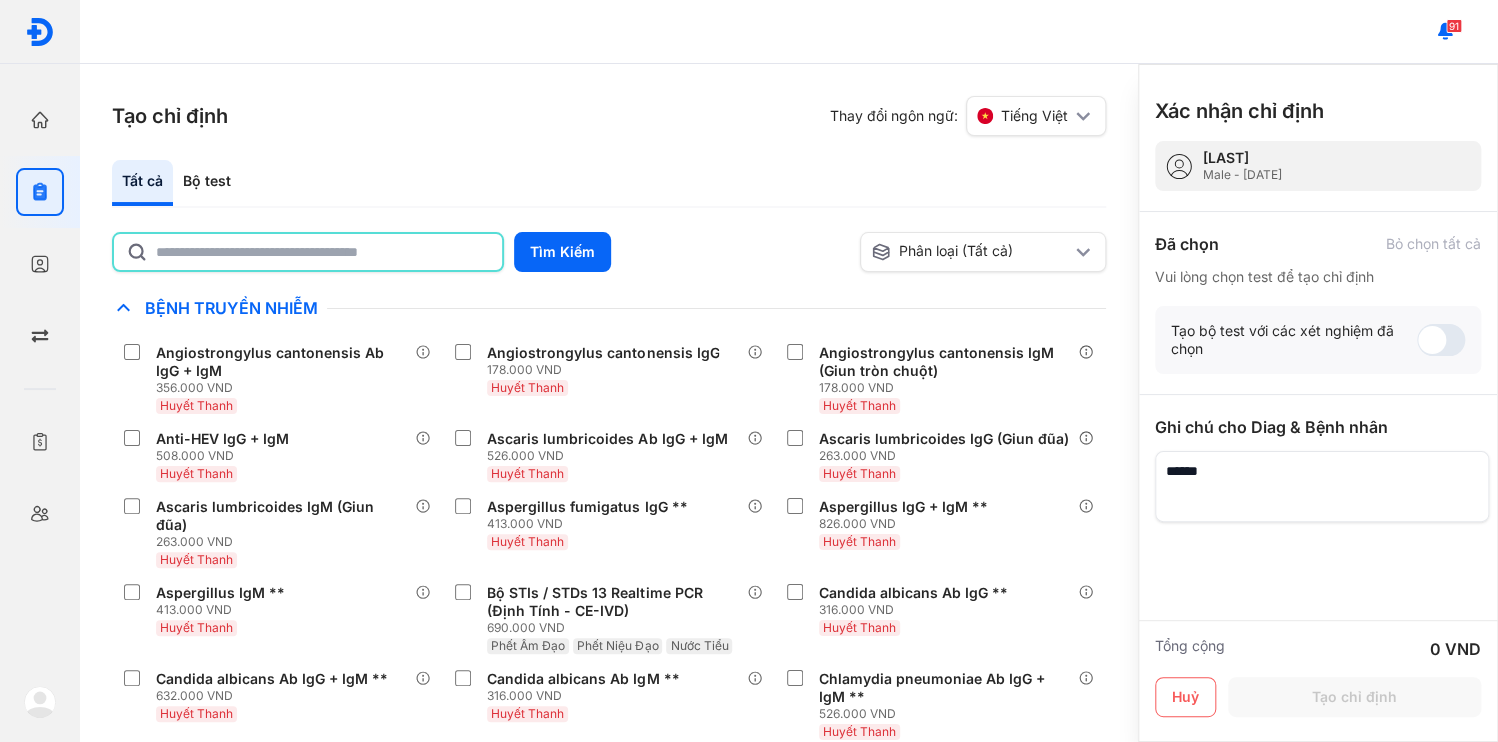 click 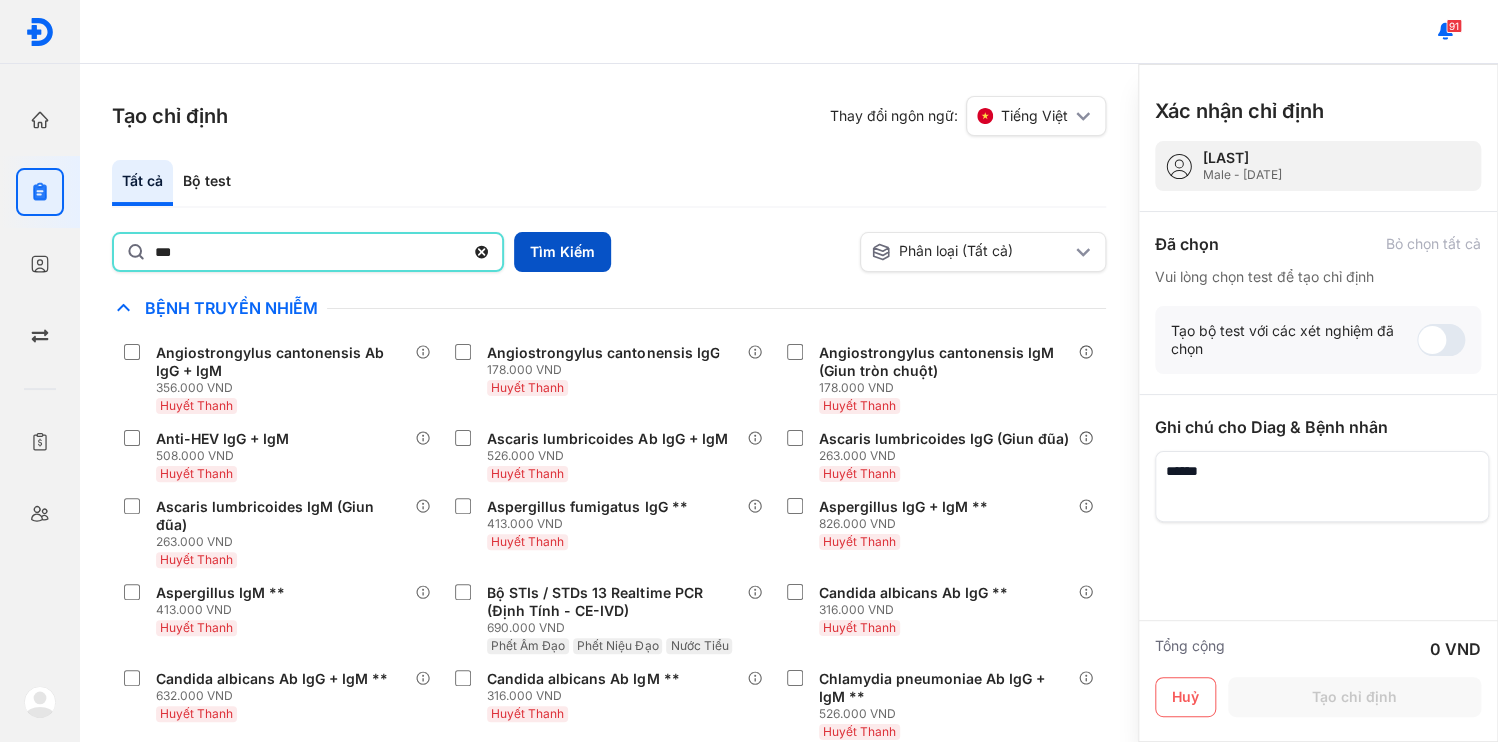type on "***" 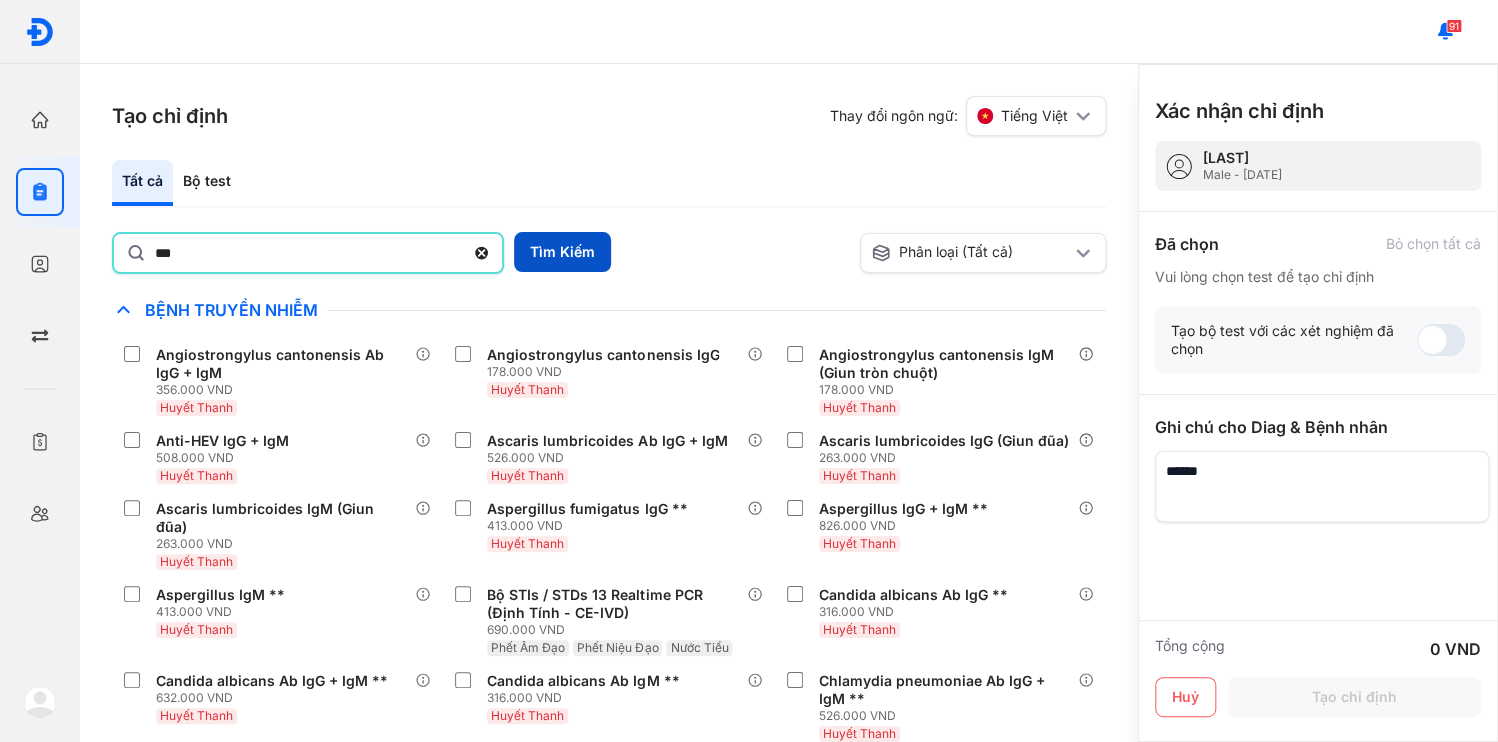 click on "Tìm Kiếm" at bounding box center (562, 252) 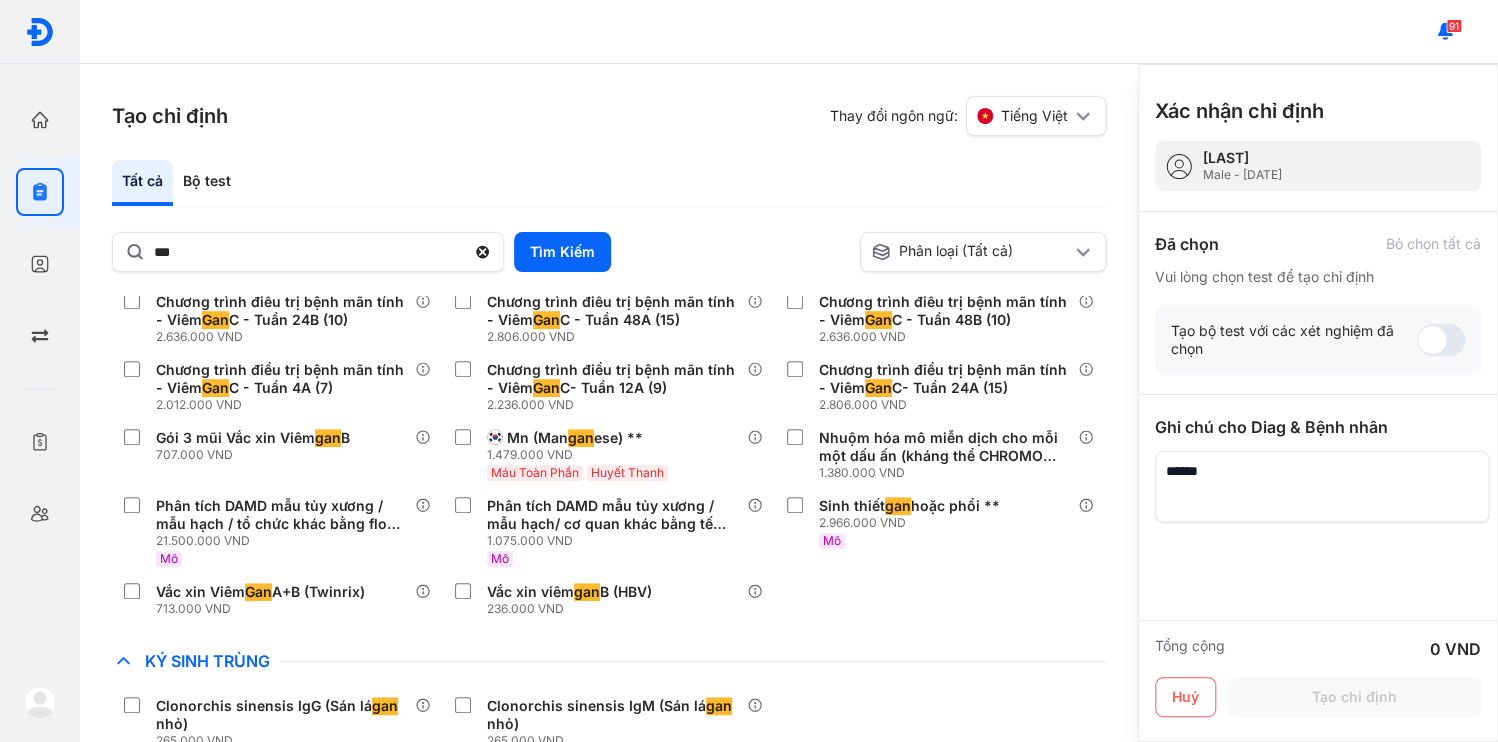 scroll, scrollTop: 625, scrollLeft: 0, axis: vertical 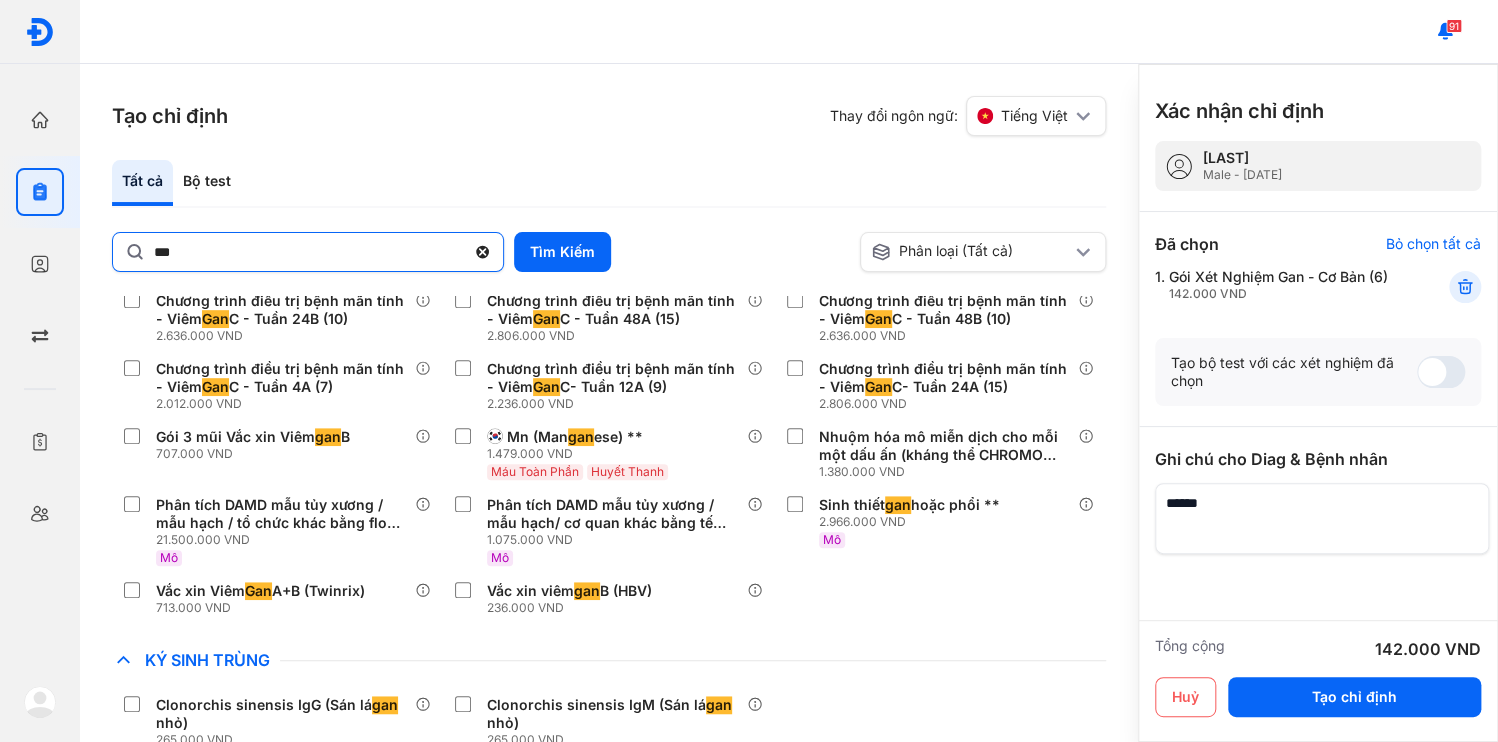 click 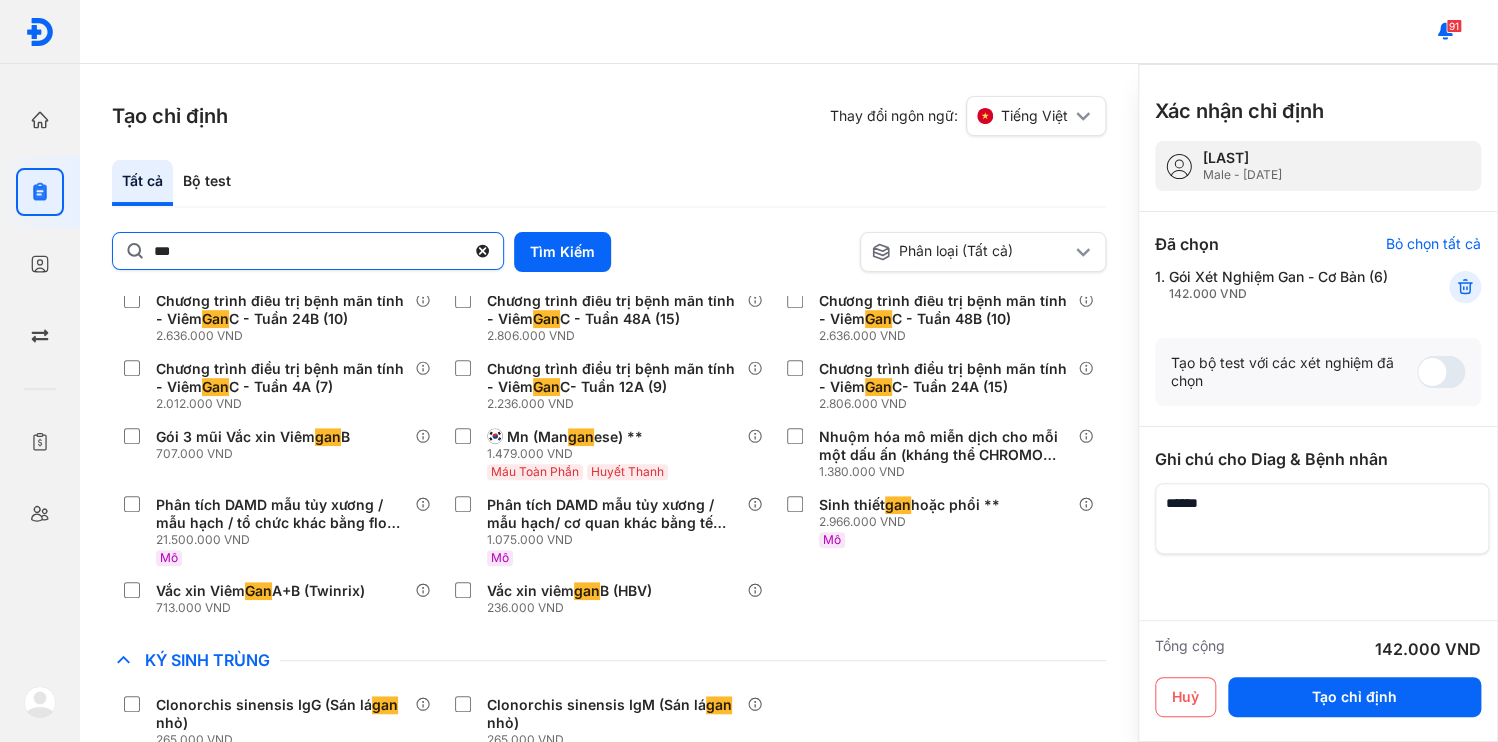 click on "***" 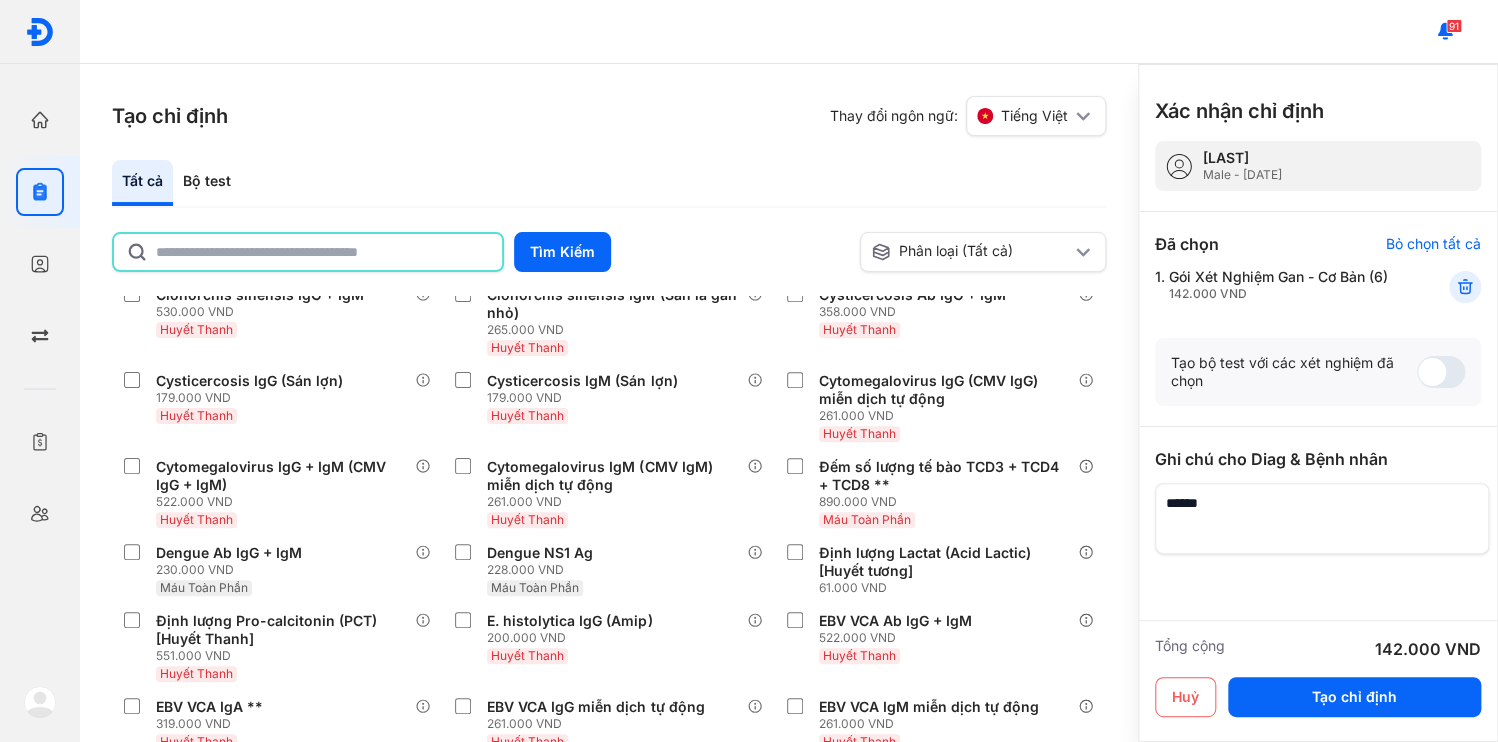 scroll, scrollTop: 16616, scrollLeft: 0, axis: vertical 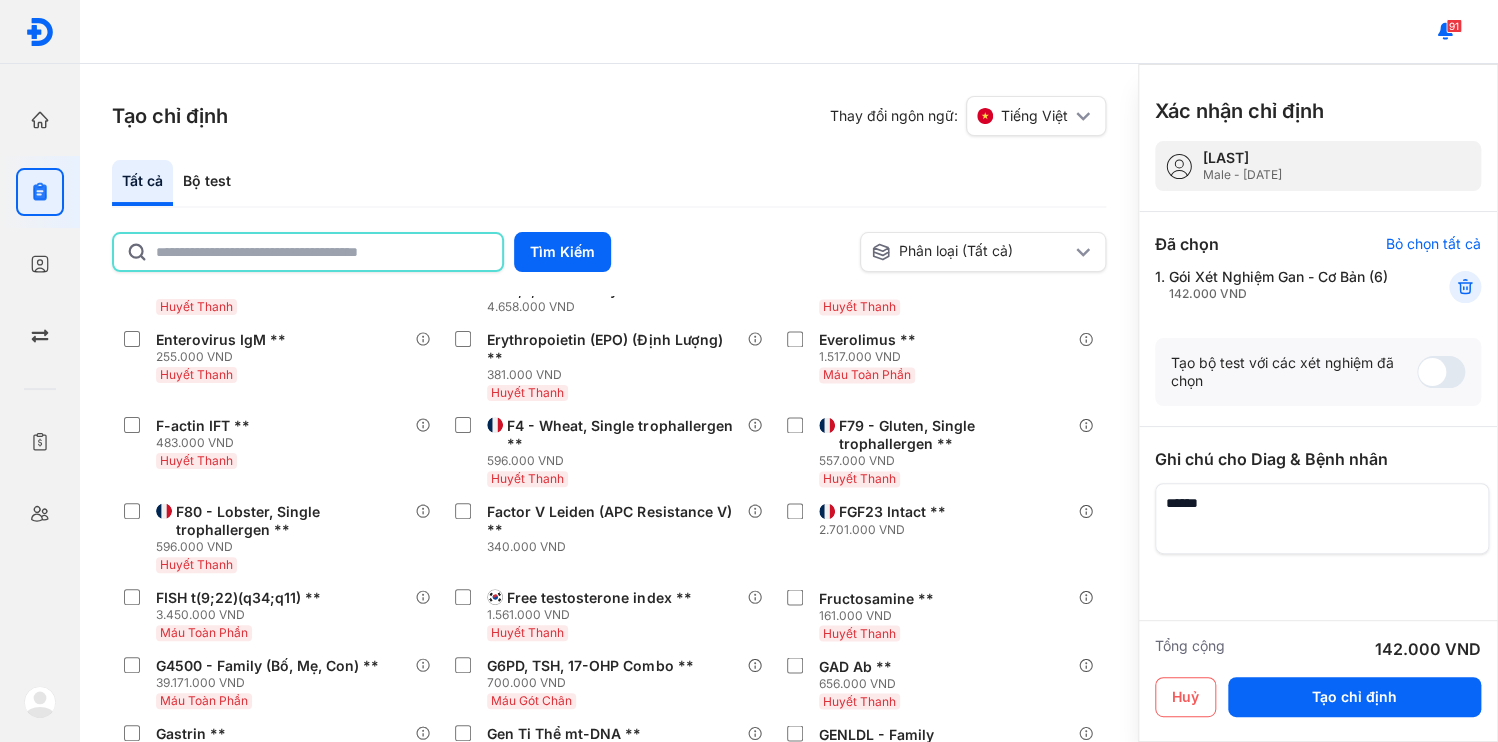 click 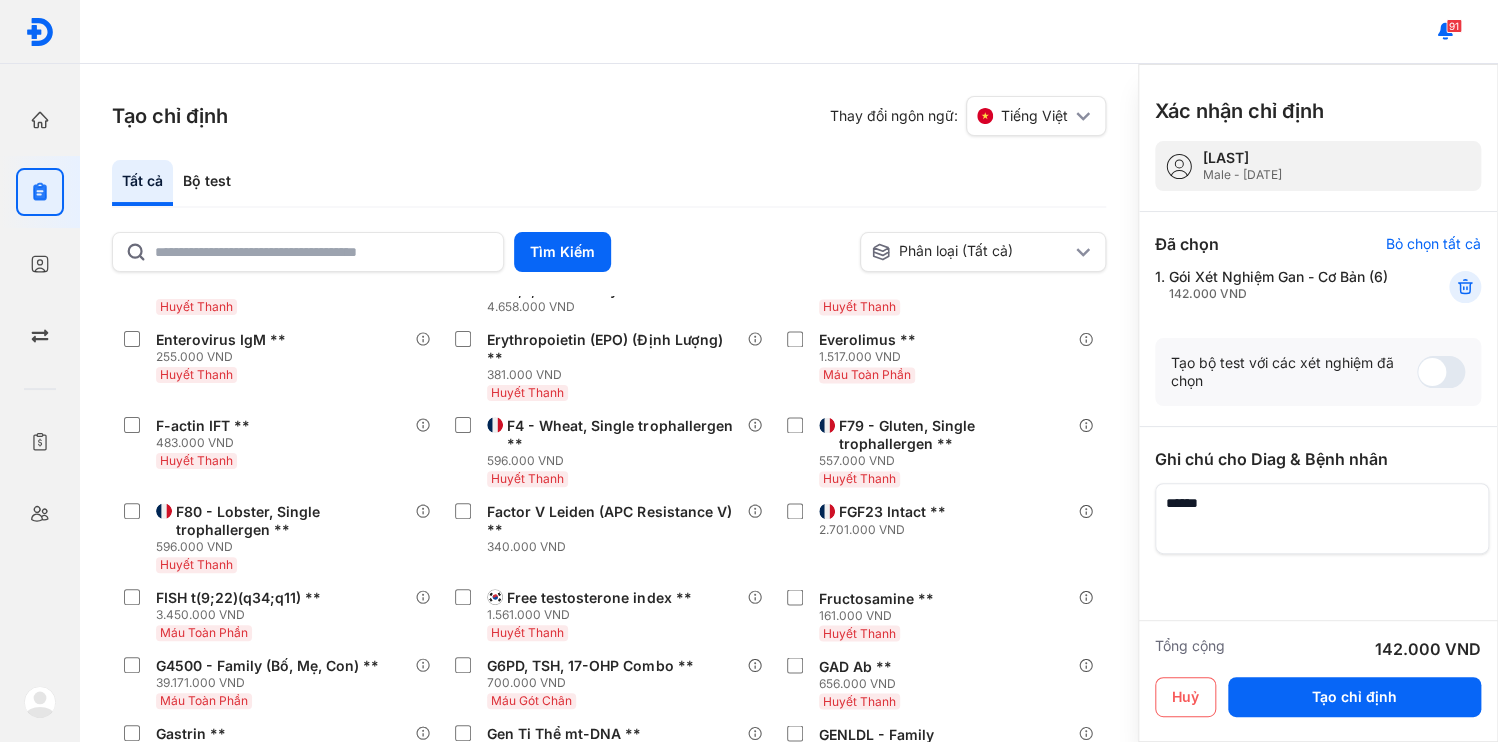 click at bounding box center [1322, 518] 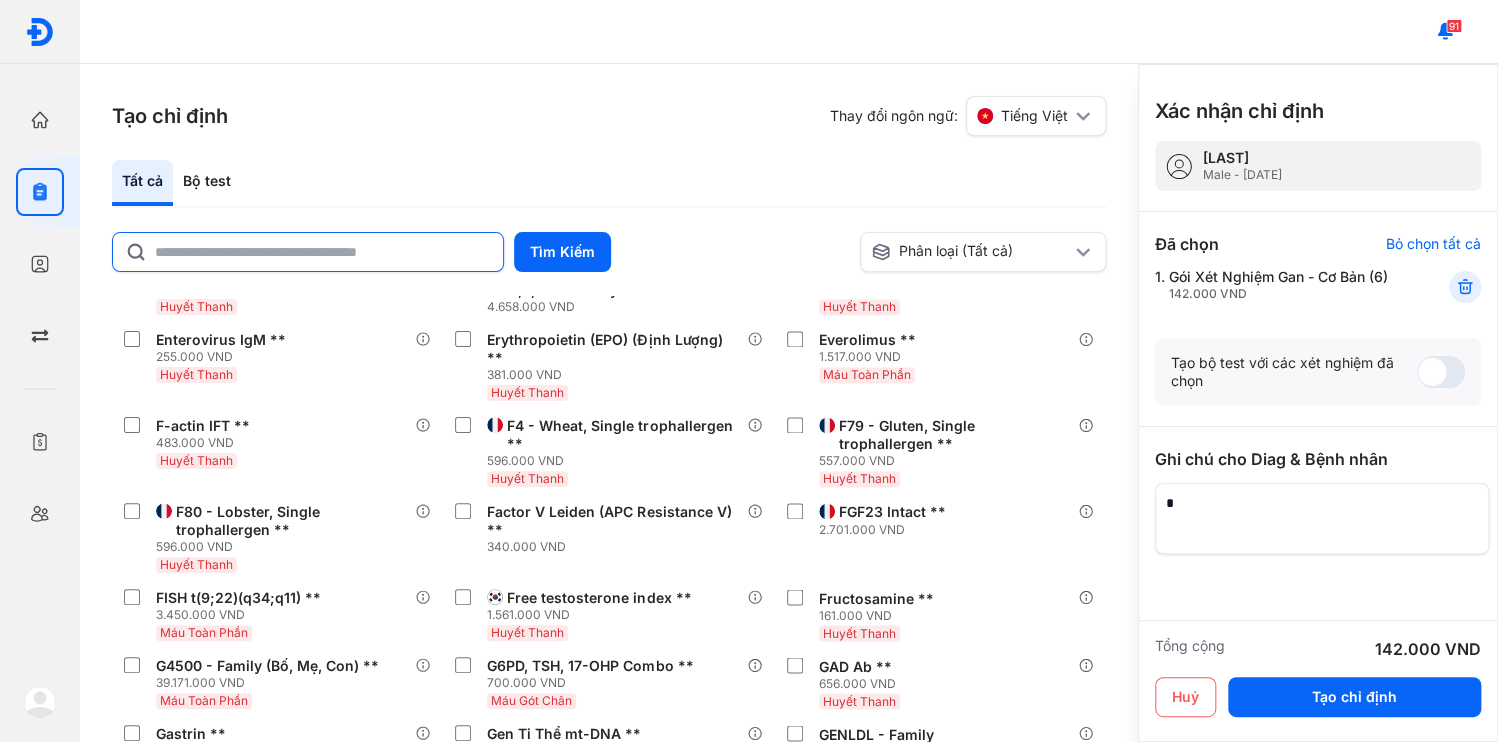 type on "*" 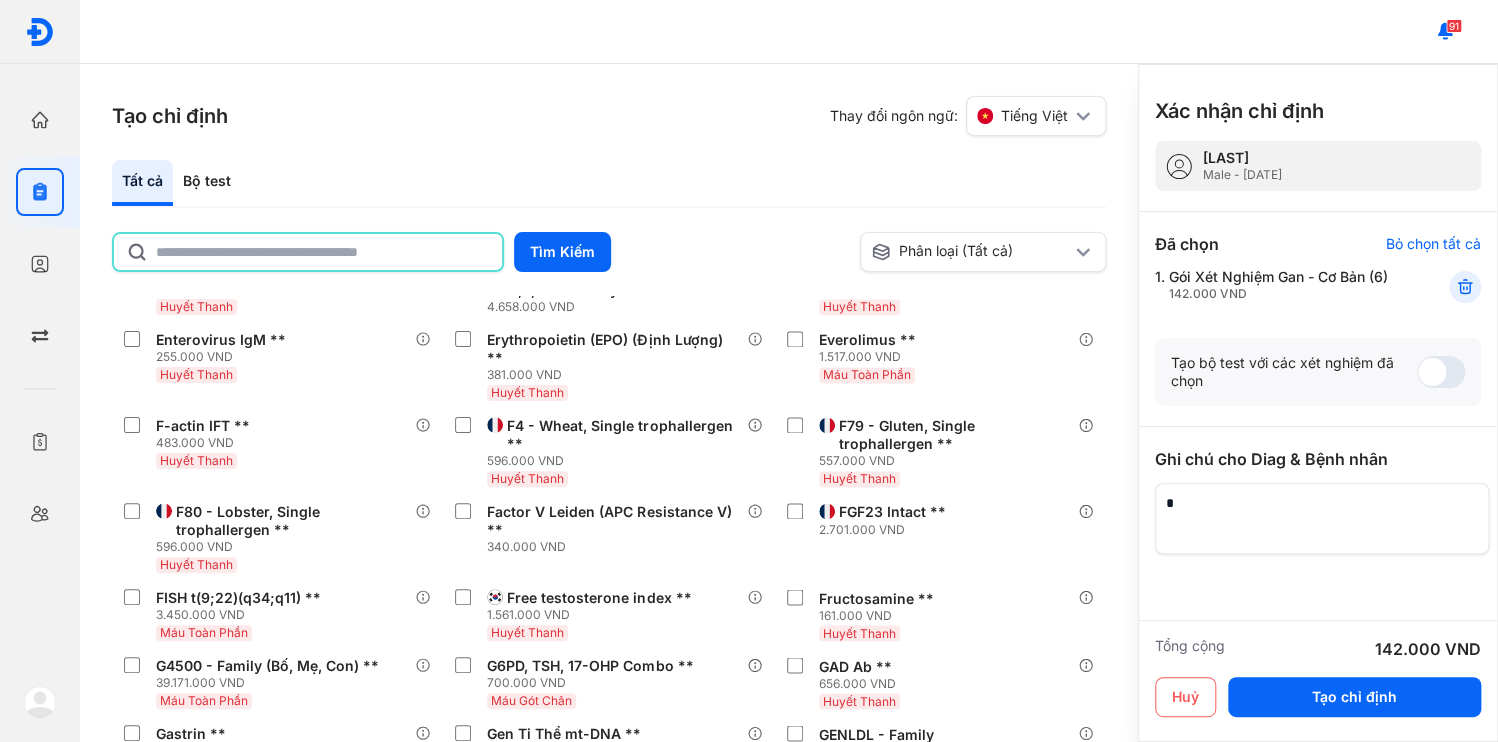 click 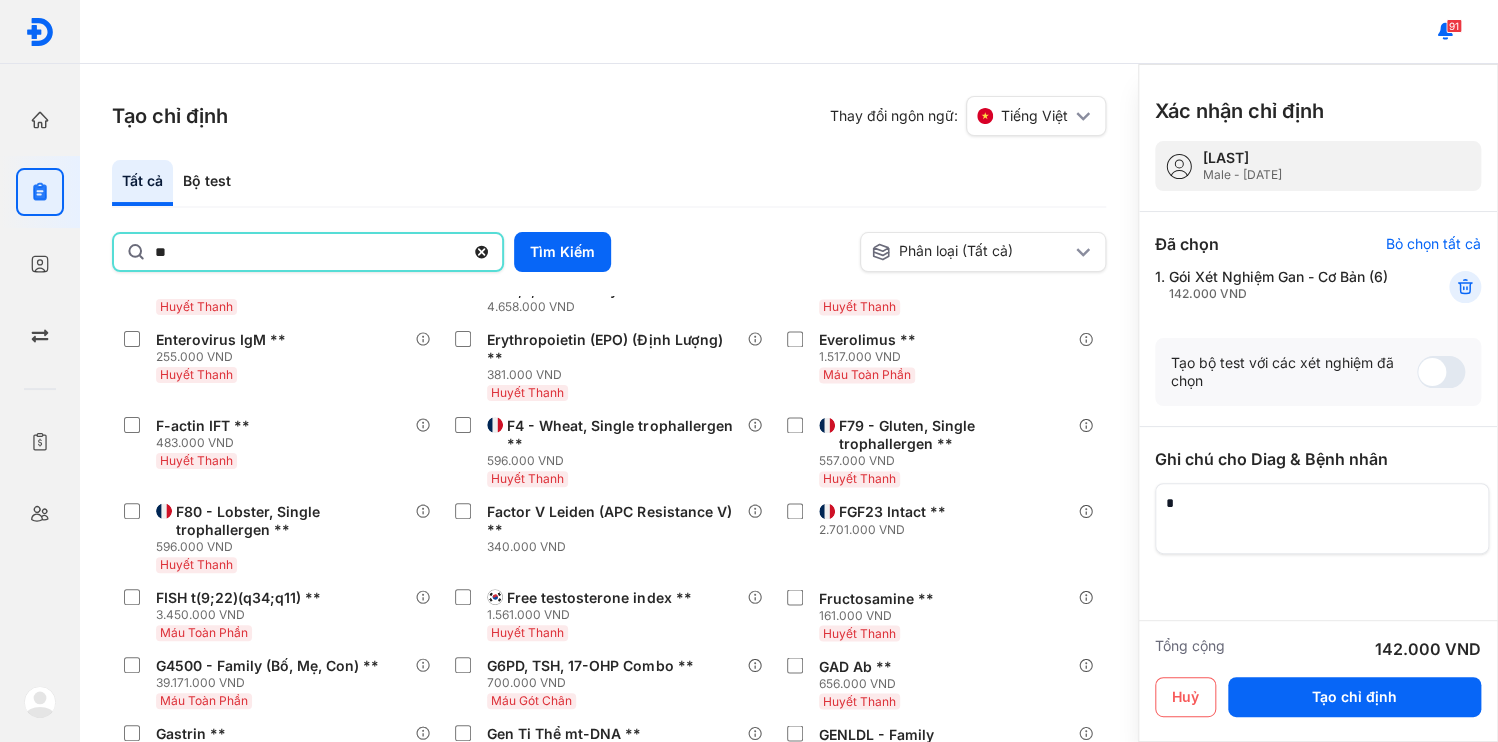 type on "*" 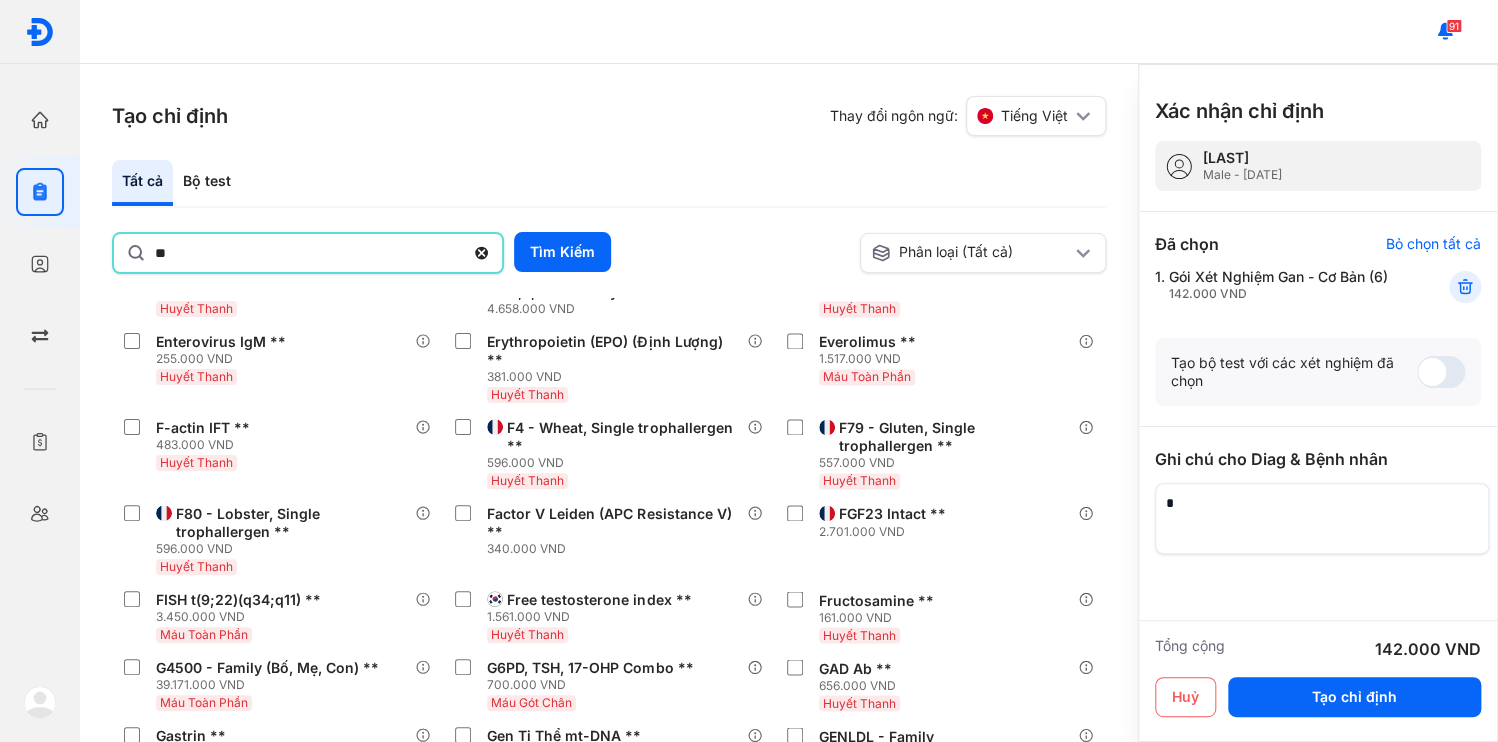 click 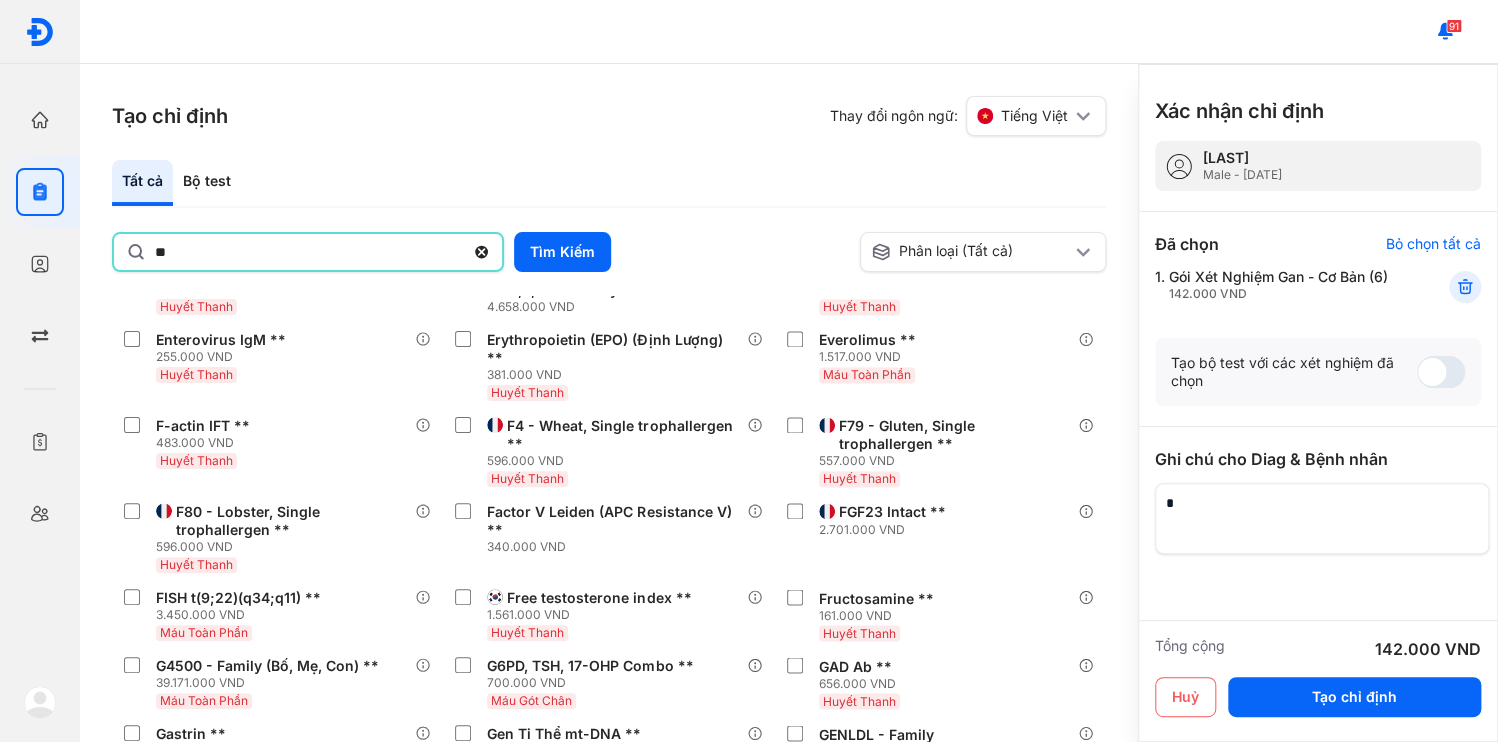 click on "**" 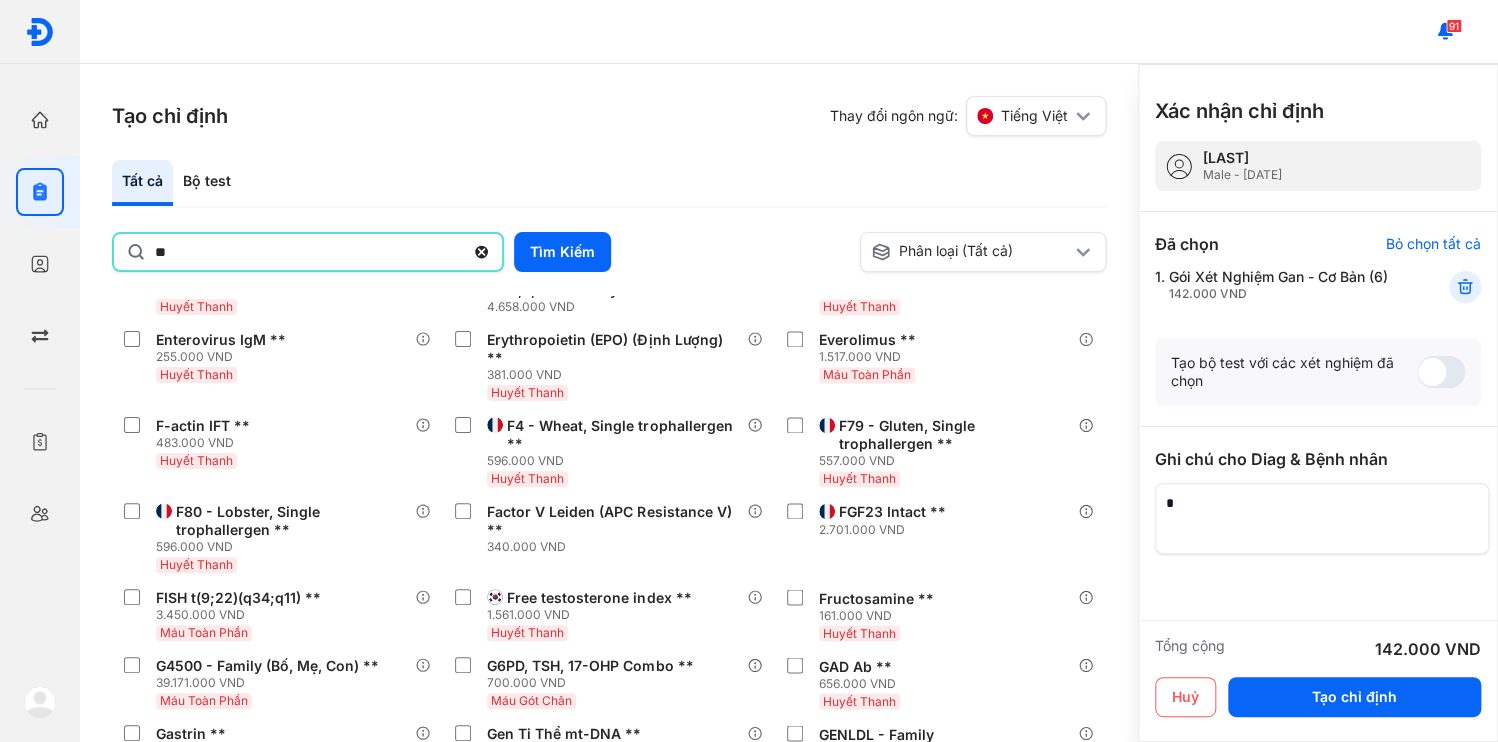 type 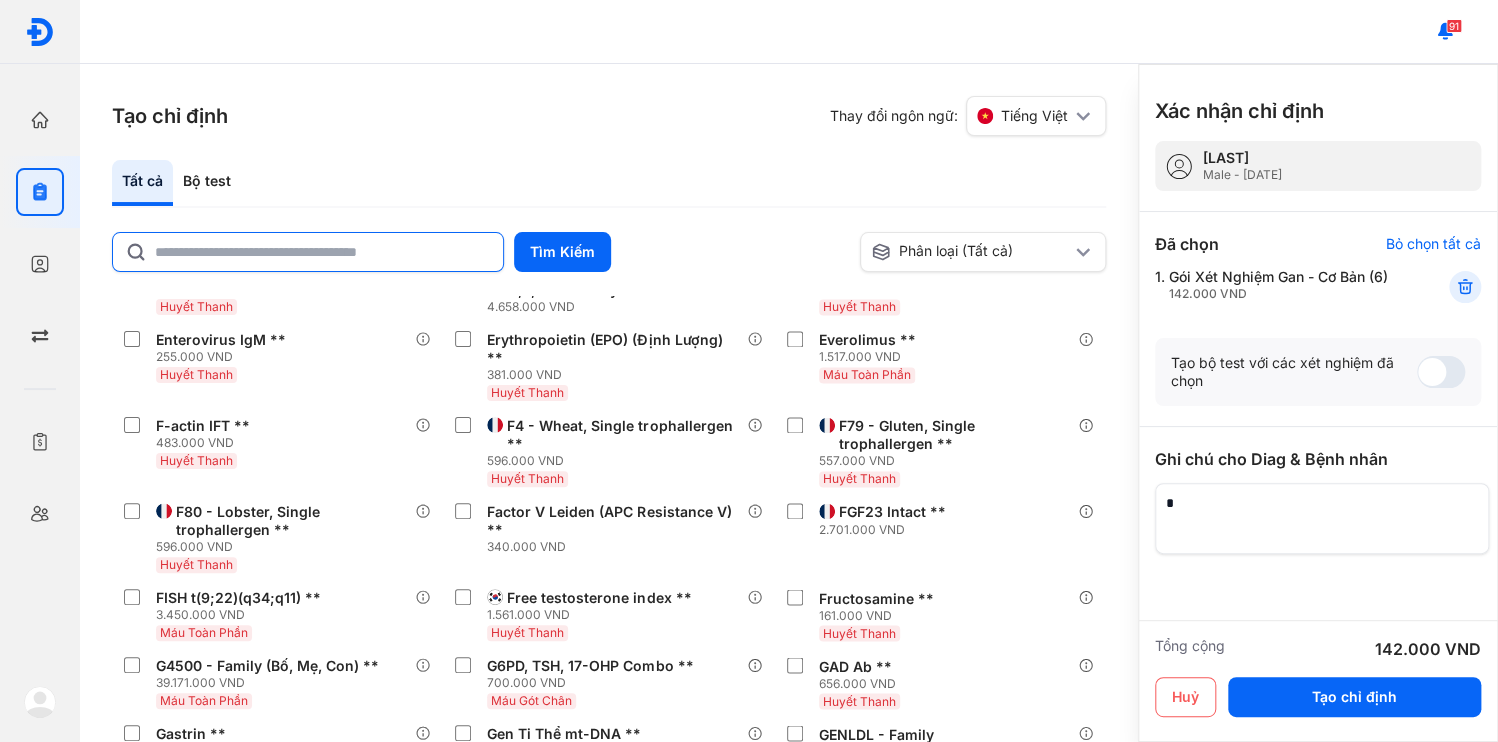 drag, startPoint x: 1188, startPoint y: 440, endPoint x: 1056, endPoint y: 448, distance: 132.2422 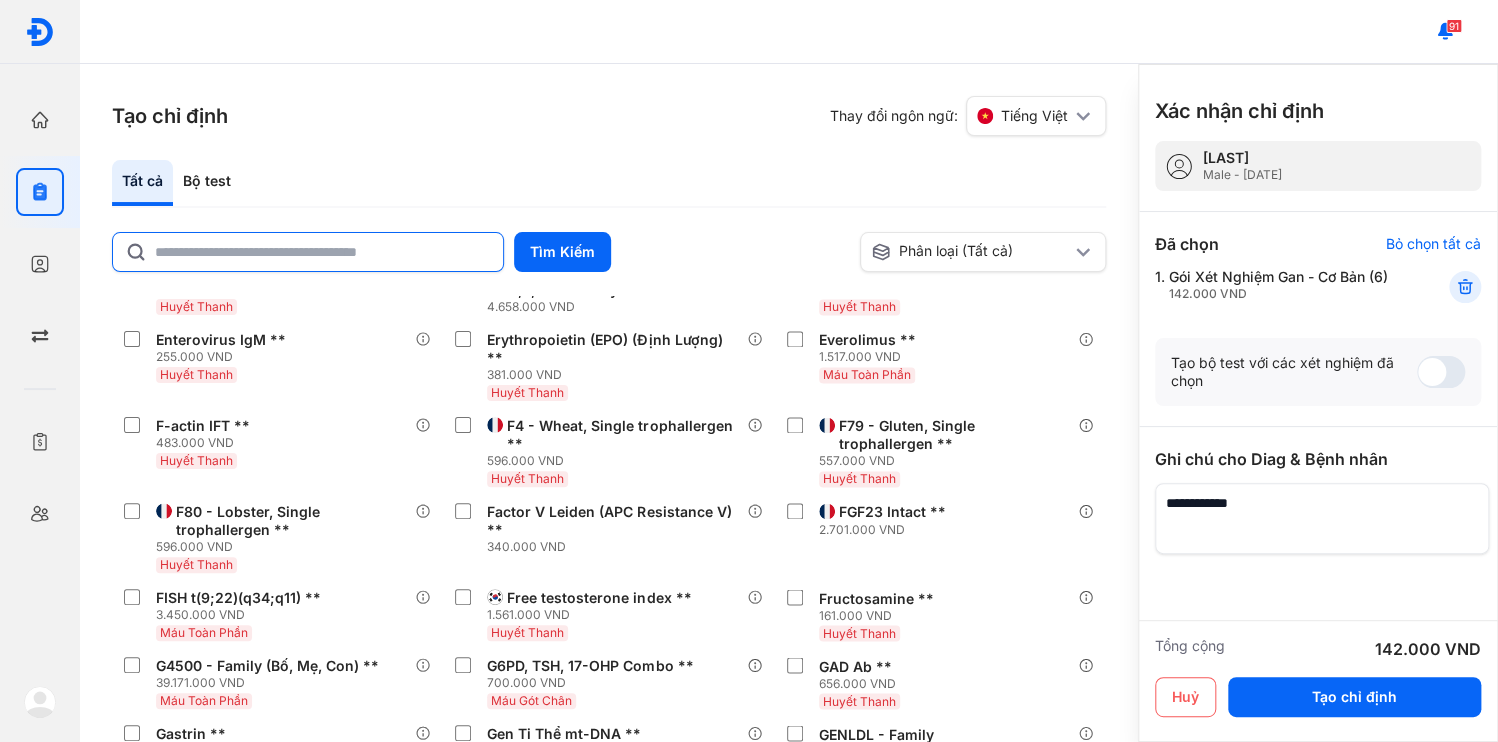 type on "**********" 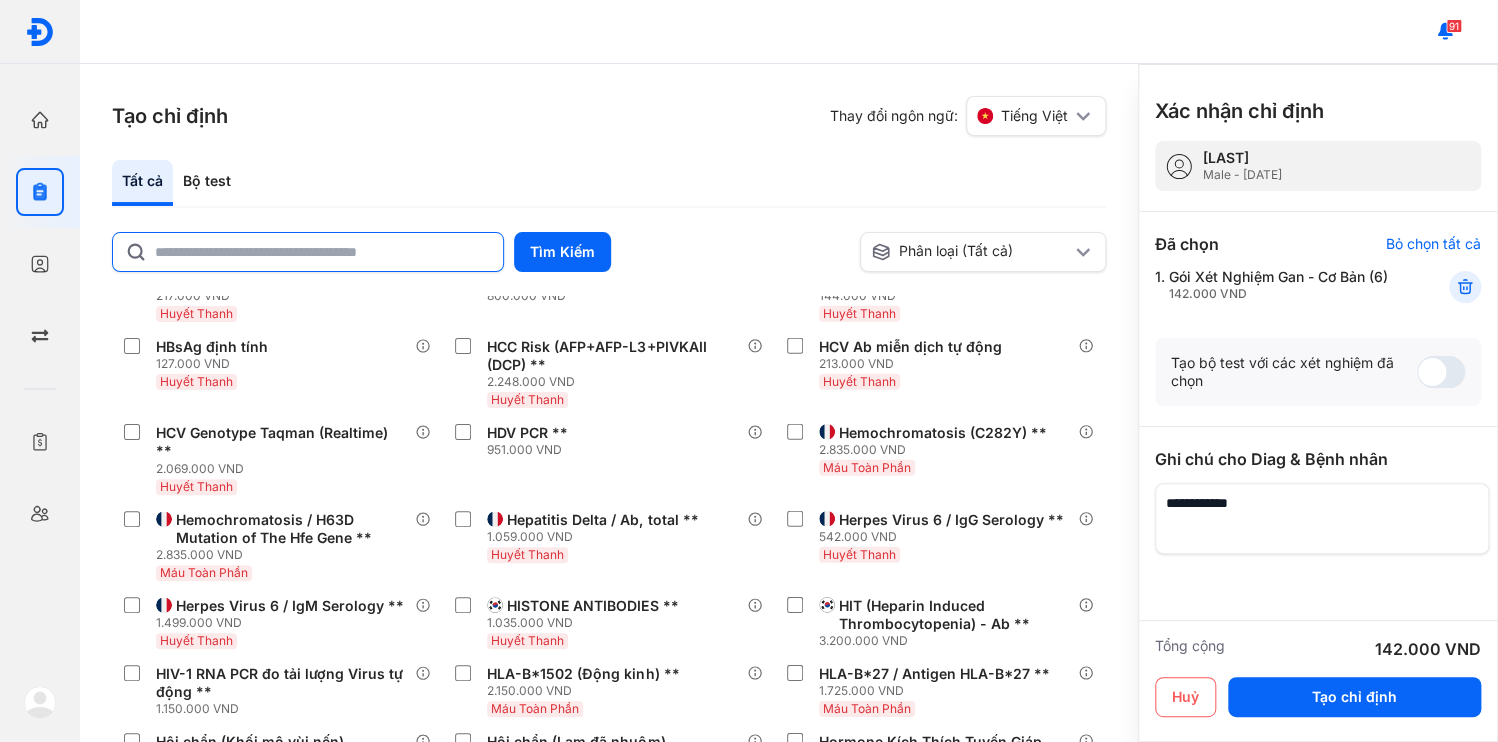 scroll, scrollTop: 18136, scrollLeft: 0, axis: vertical 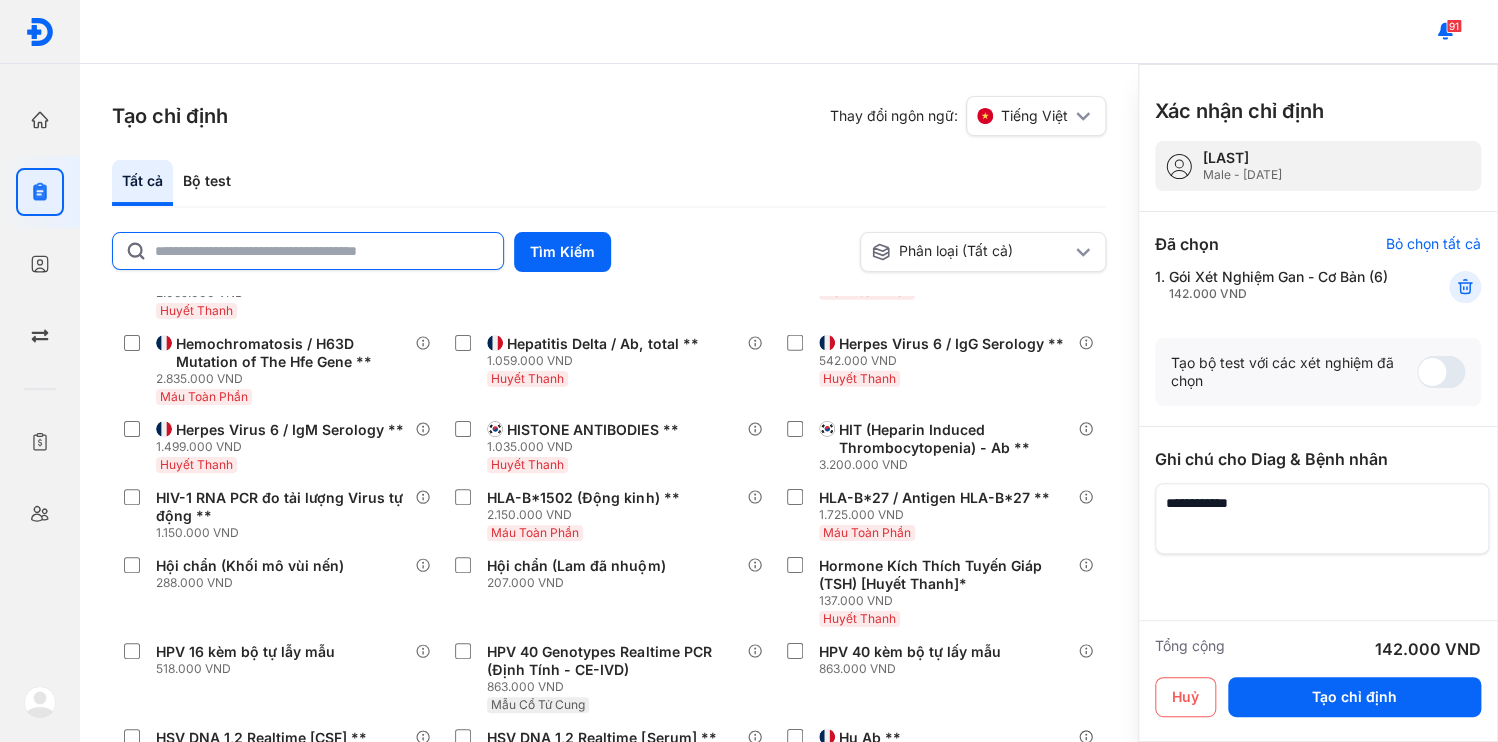 click 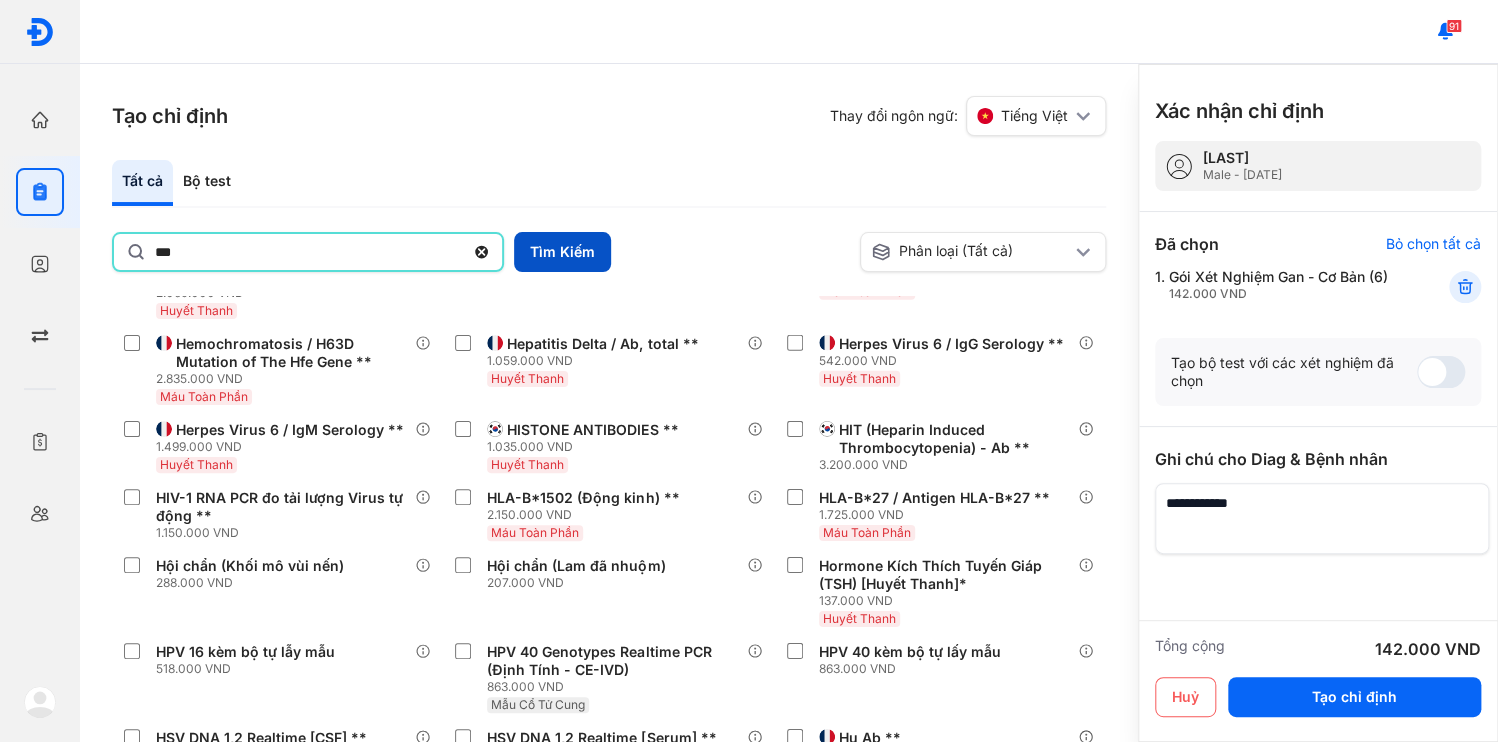 type on "***" 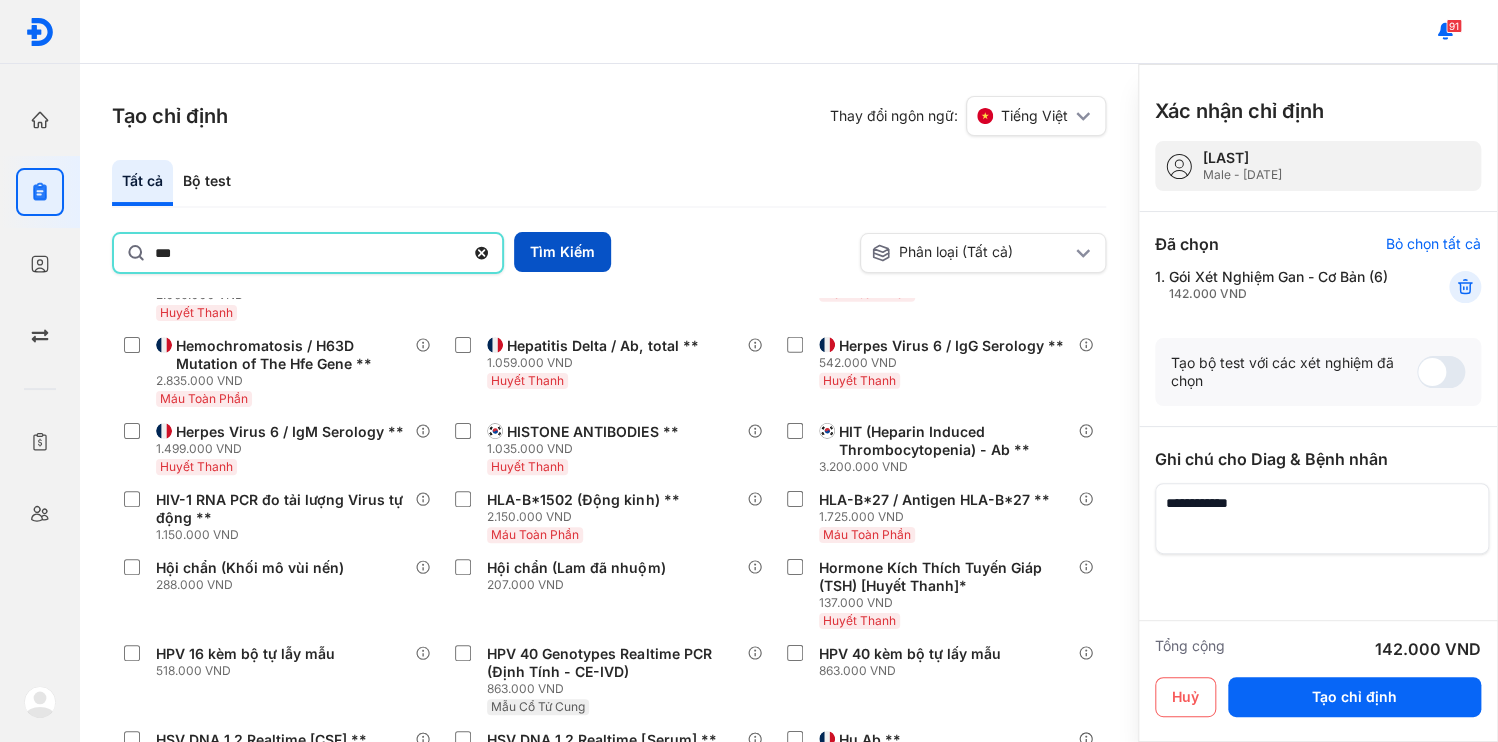 click on "Tìm Kiếm" at bounding box center [562, 252] 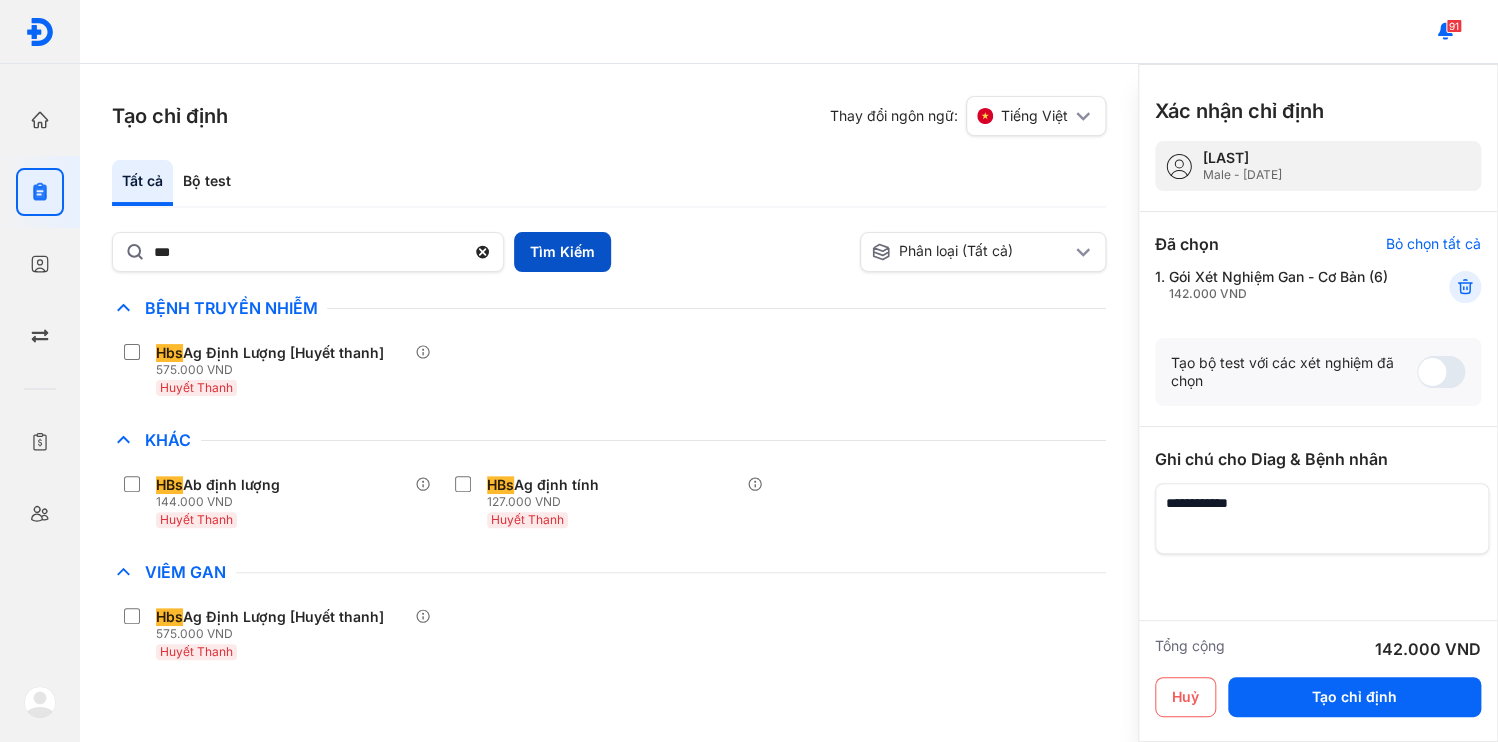 scroll, scrollTop: 0, scrollLeft: 0, axis: both 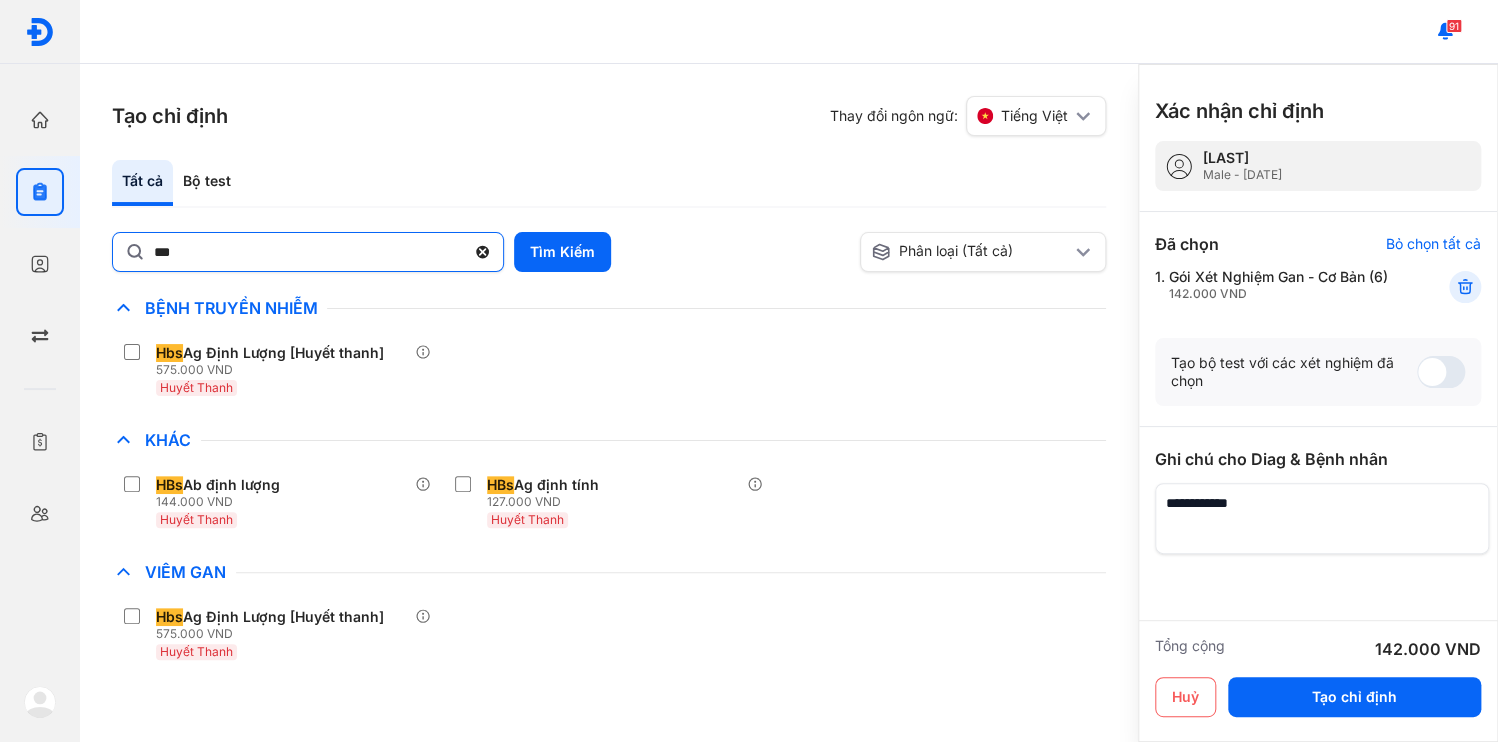 click 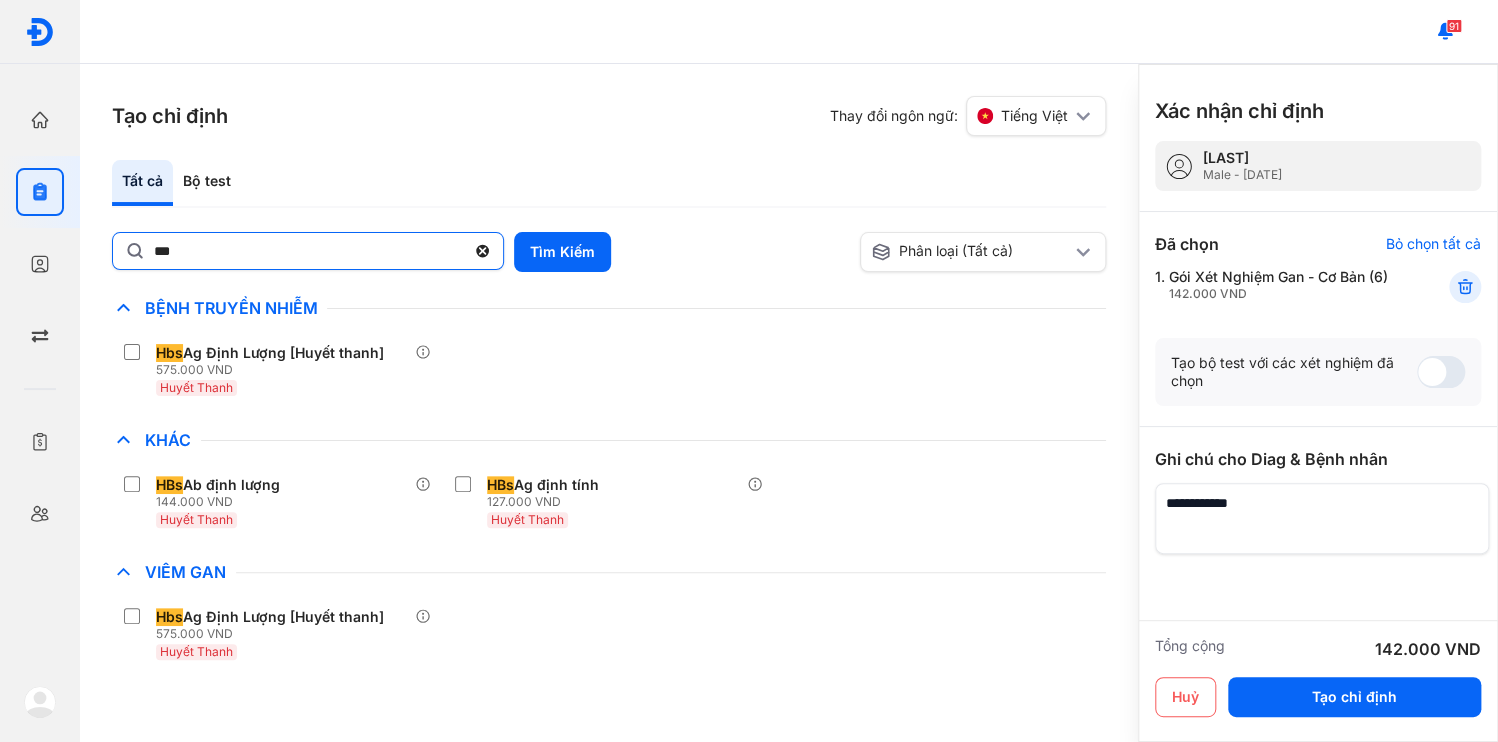 click on "***" 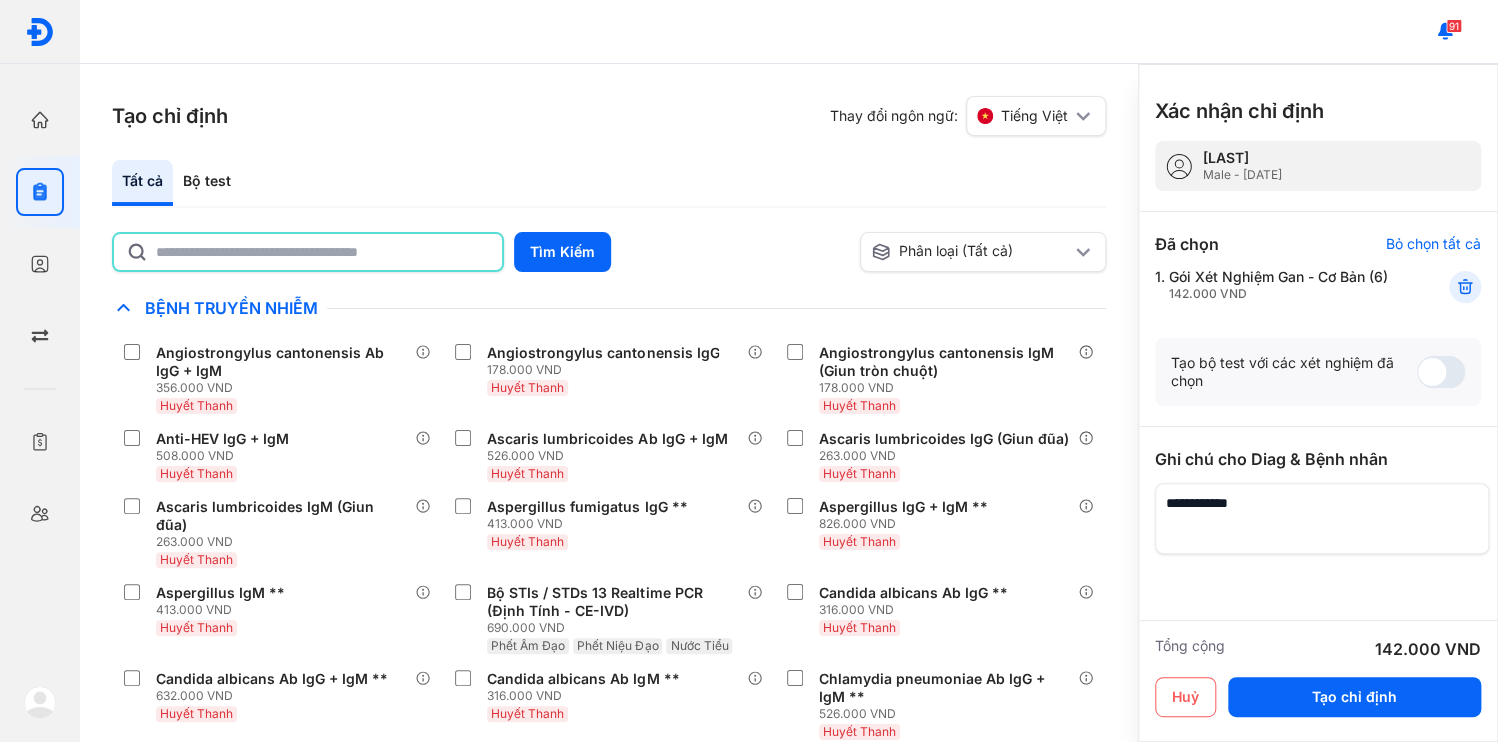 click 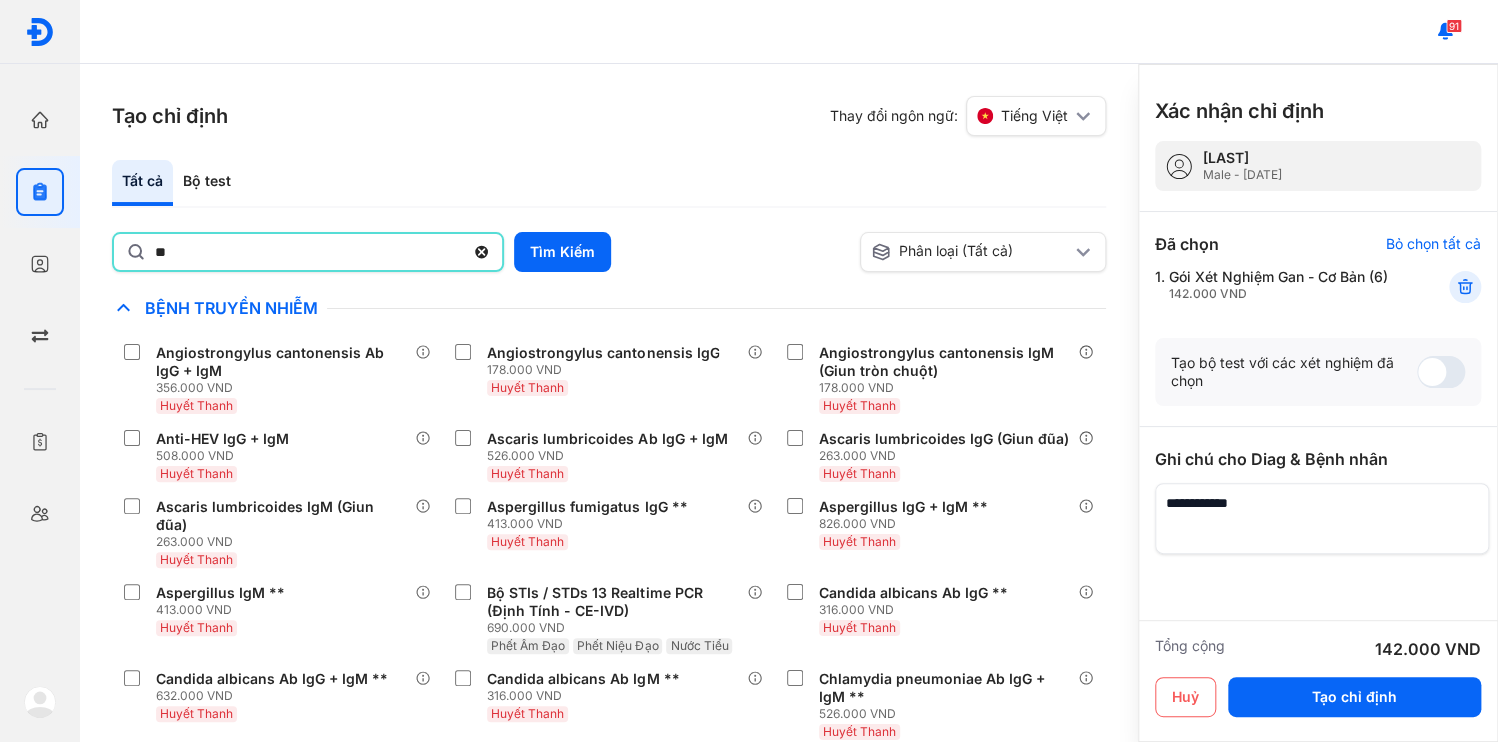 type on "*" 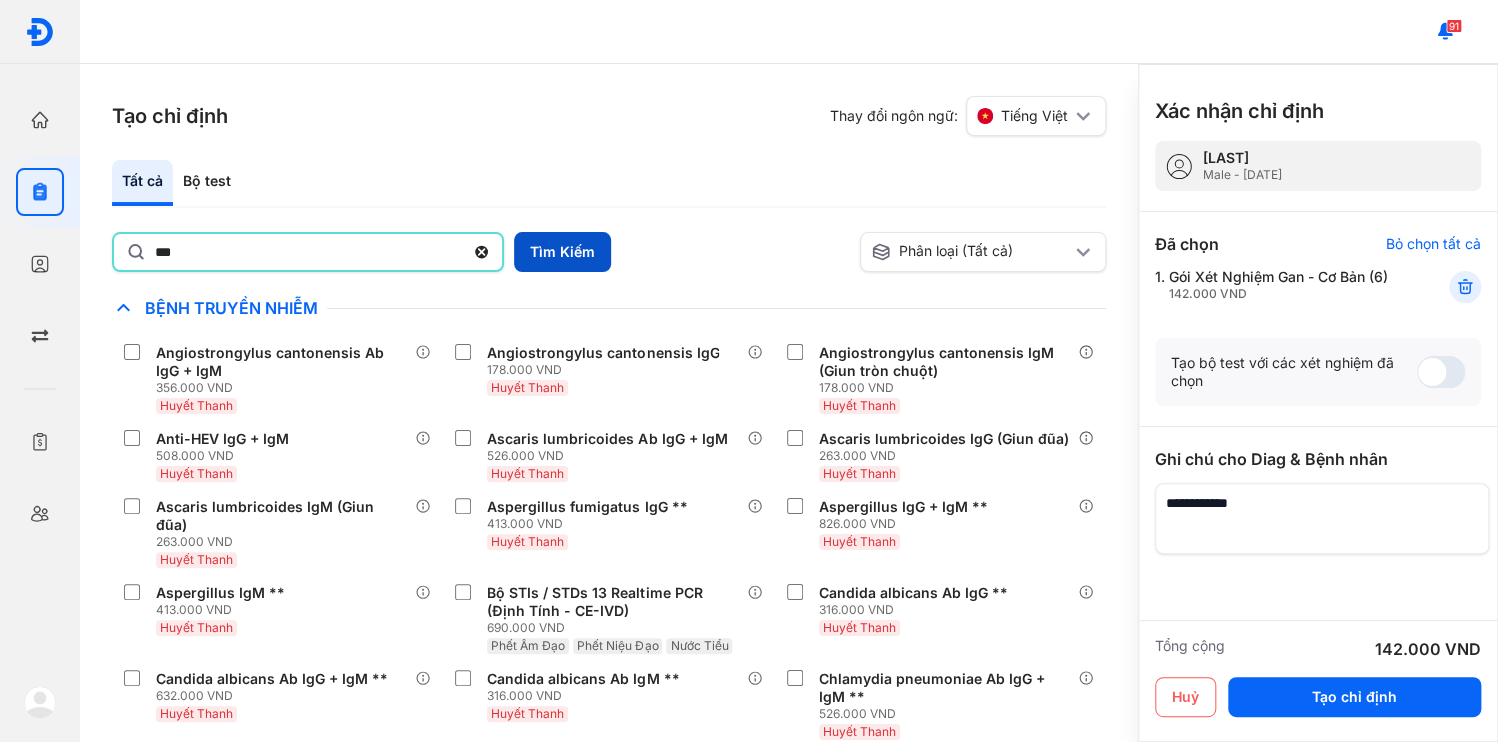 type on "***" 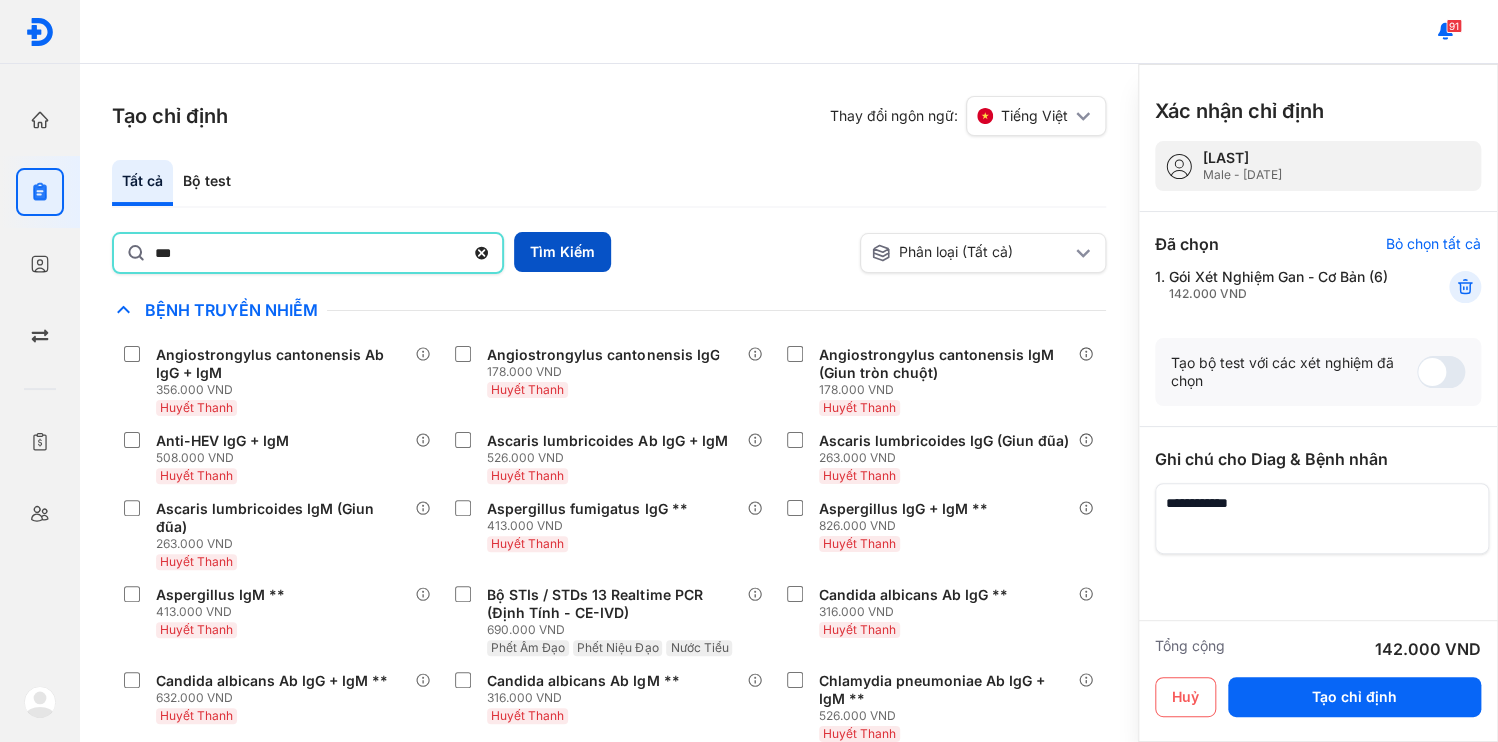click on "Tìm Kiếm" at bounding box center [562, 252] 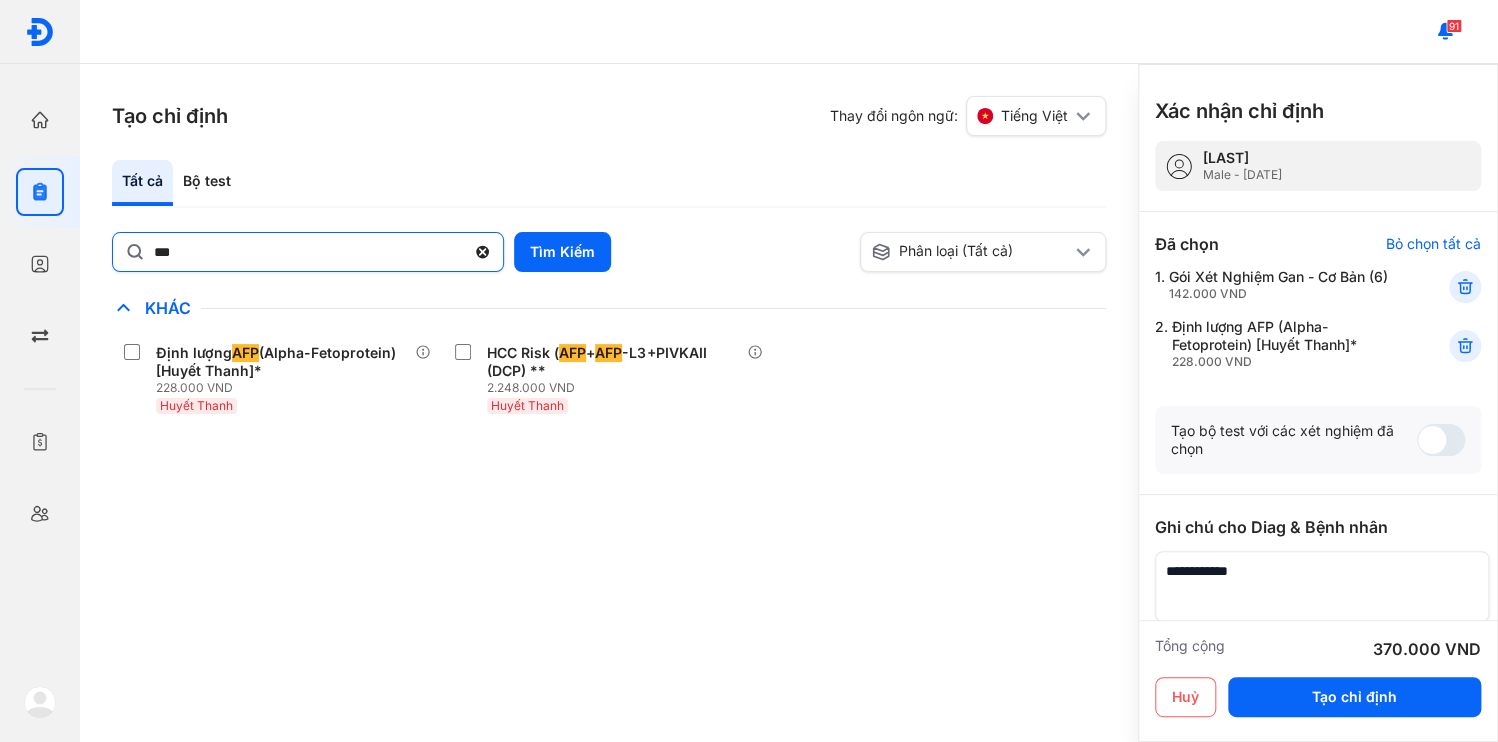 click 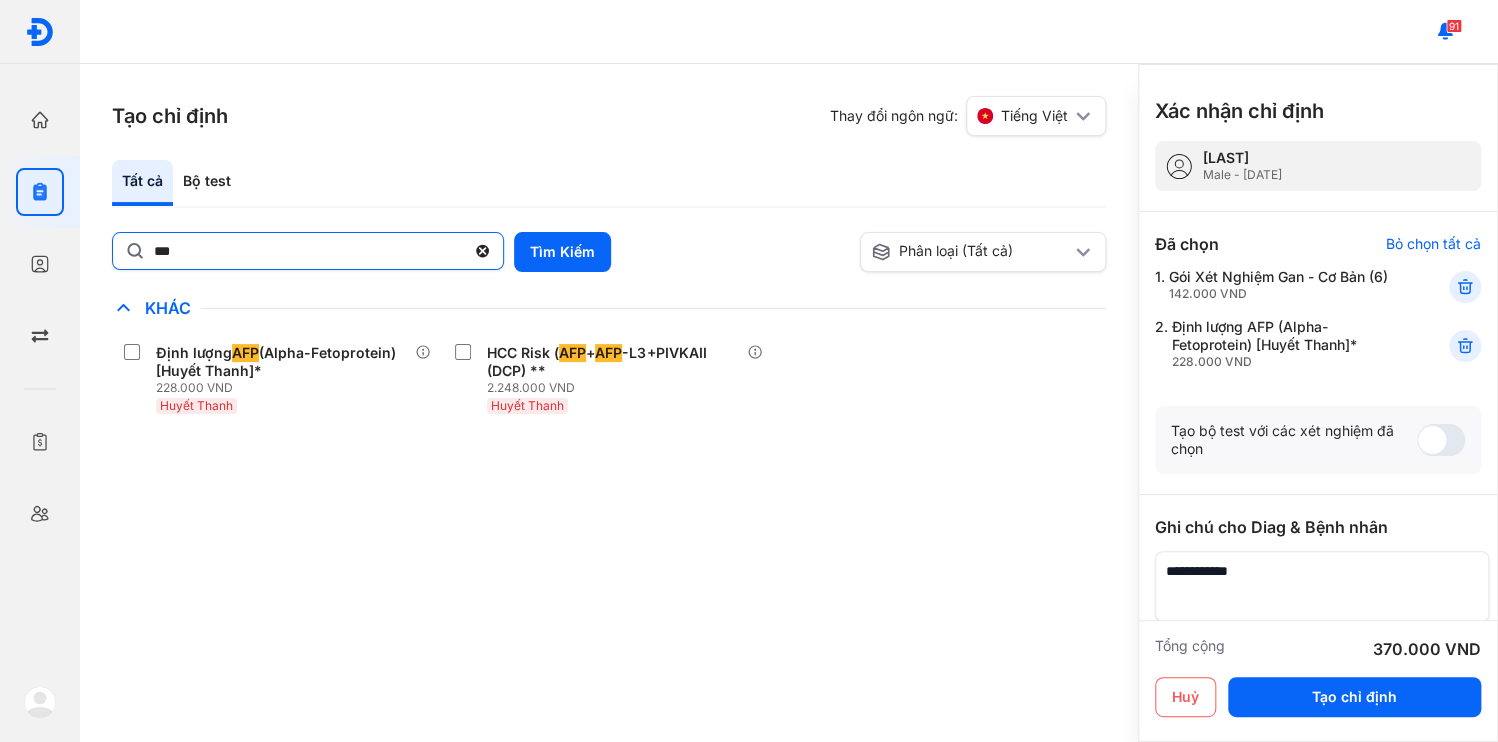 click on "***" 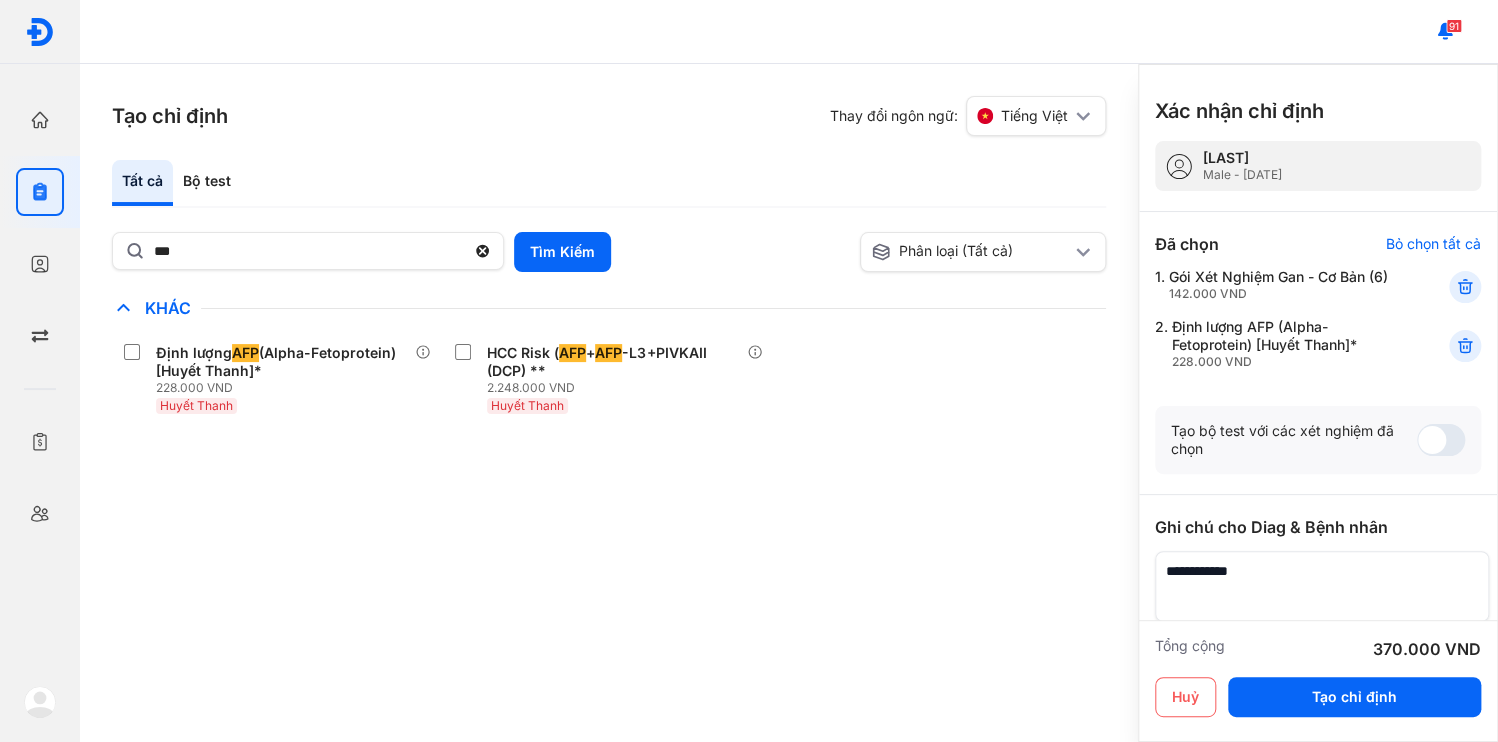 type 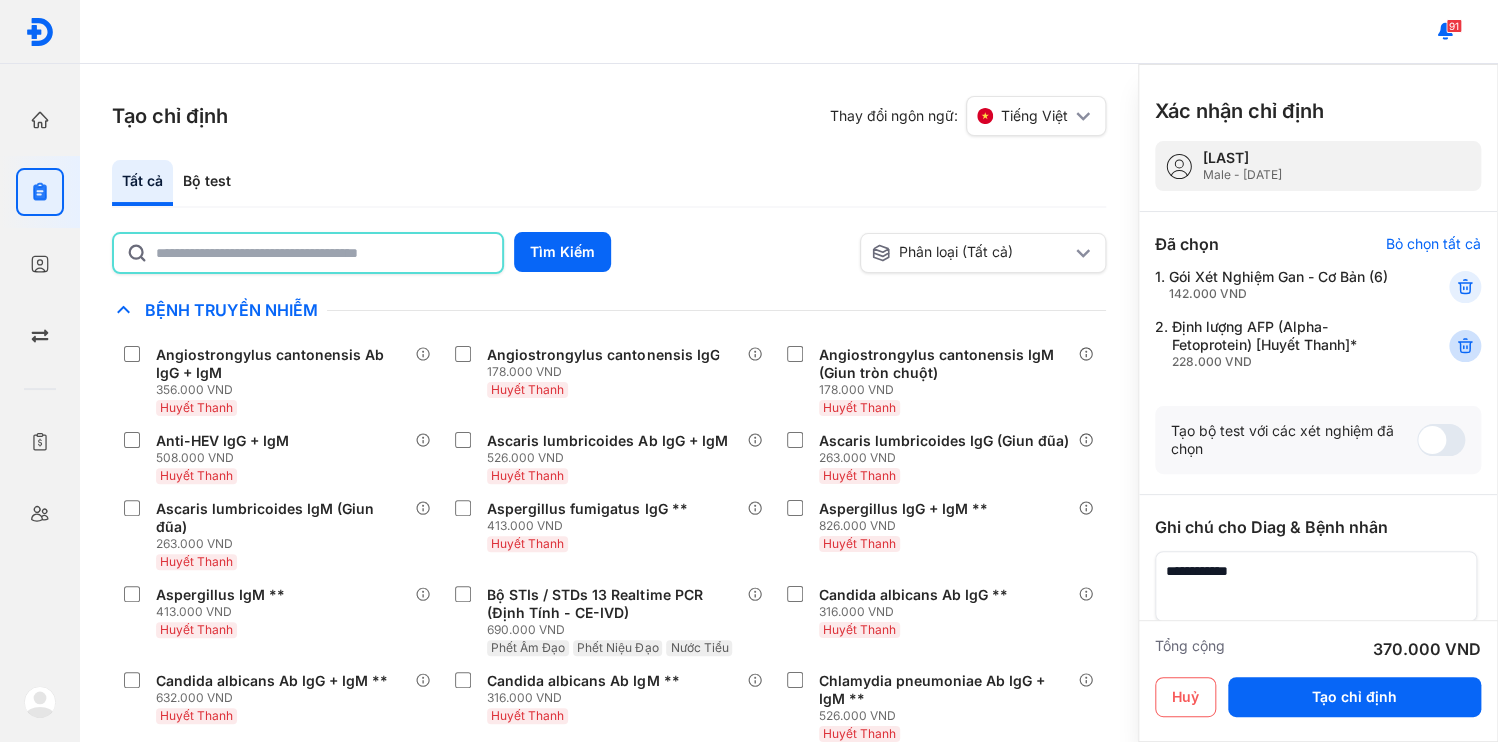click 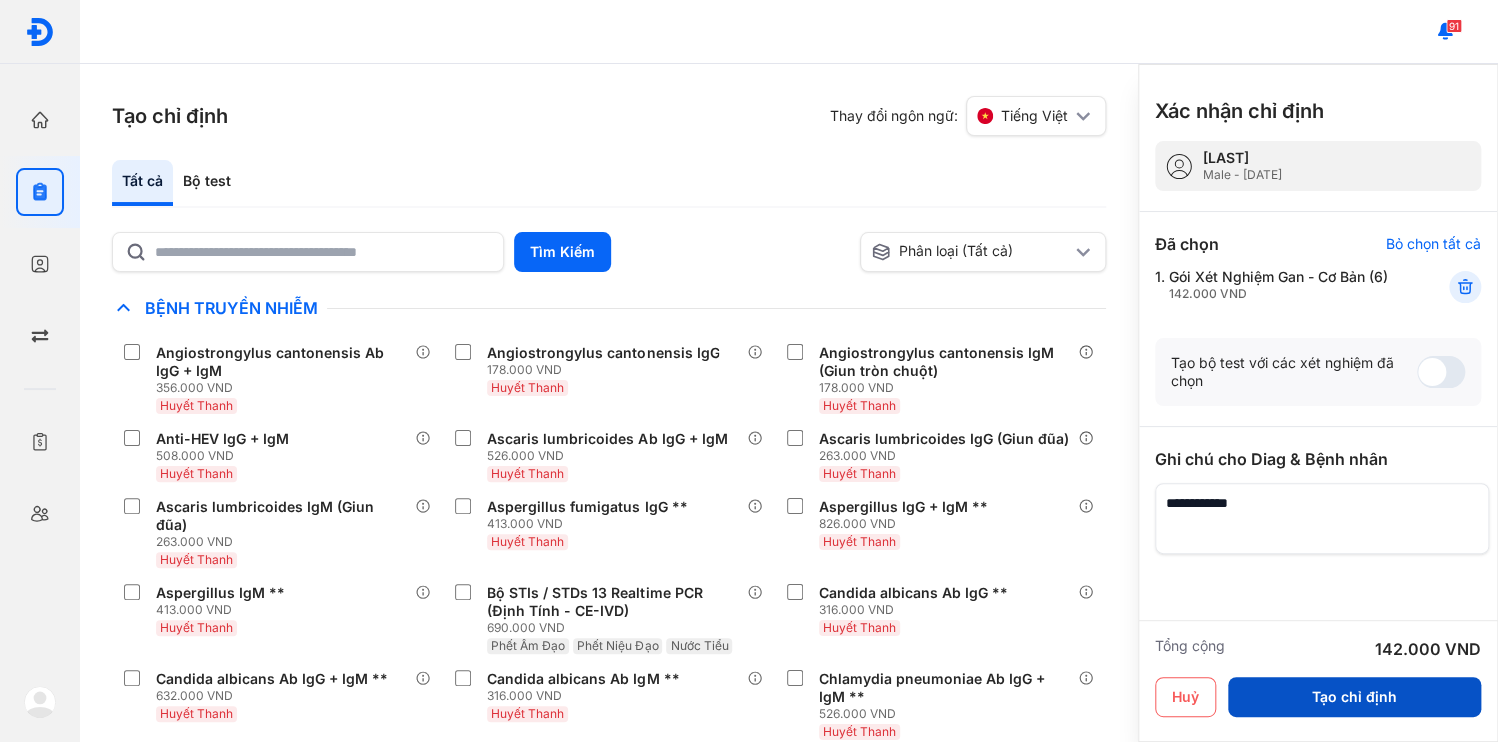 click on "Tạo chỉ định" at bounding box center [1354, 697] 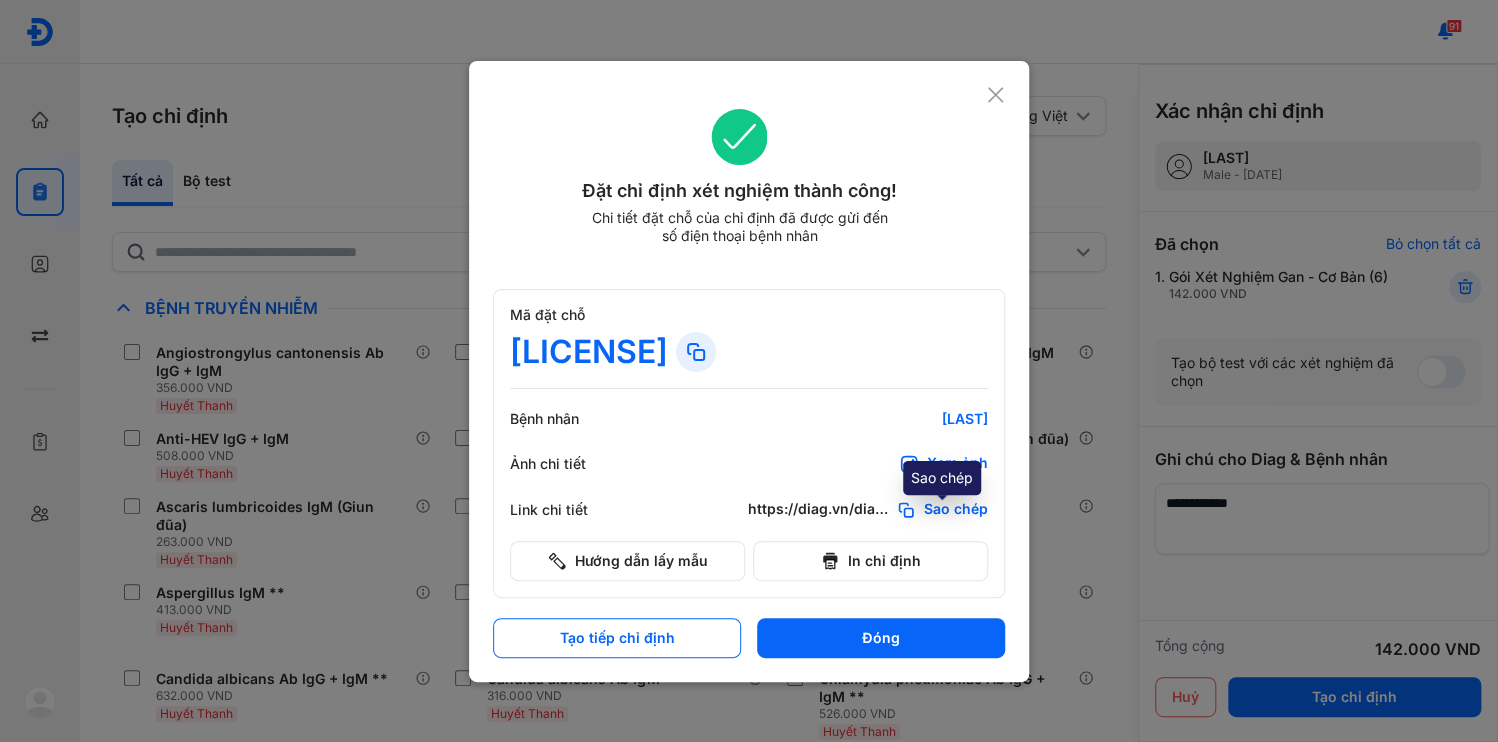 click on "Sao chép" 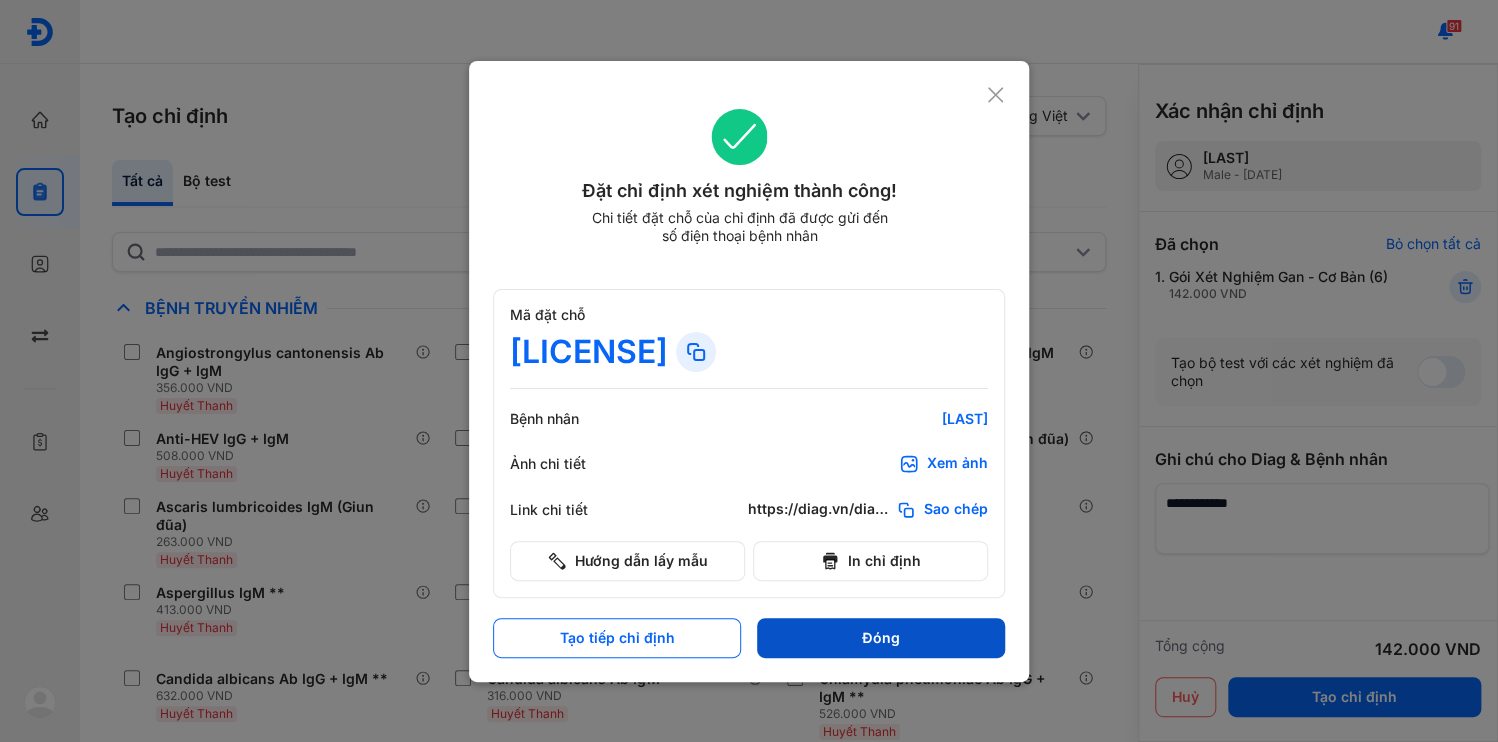 click on "Đóng" at bounding box center (881, 638) 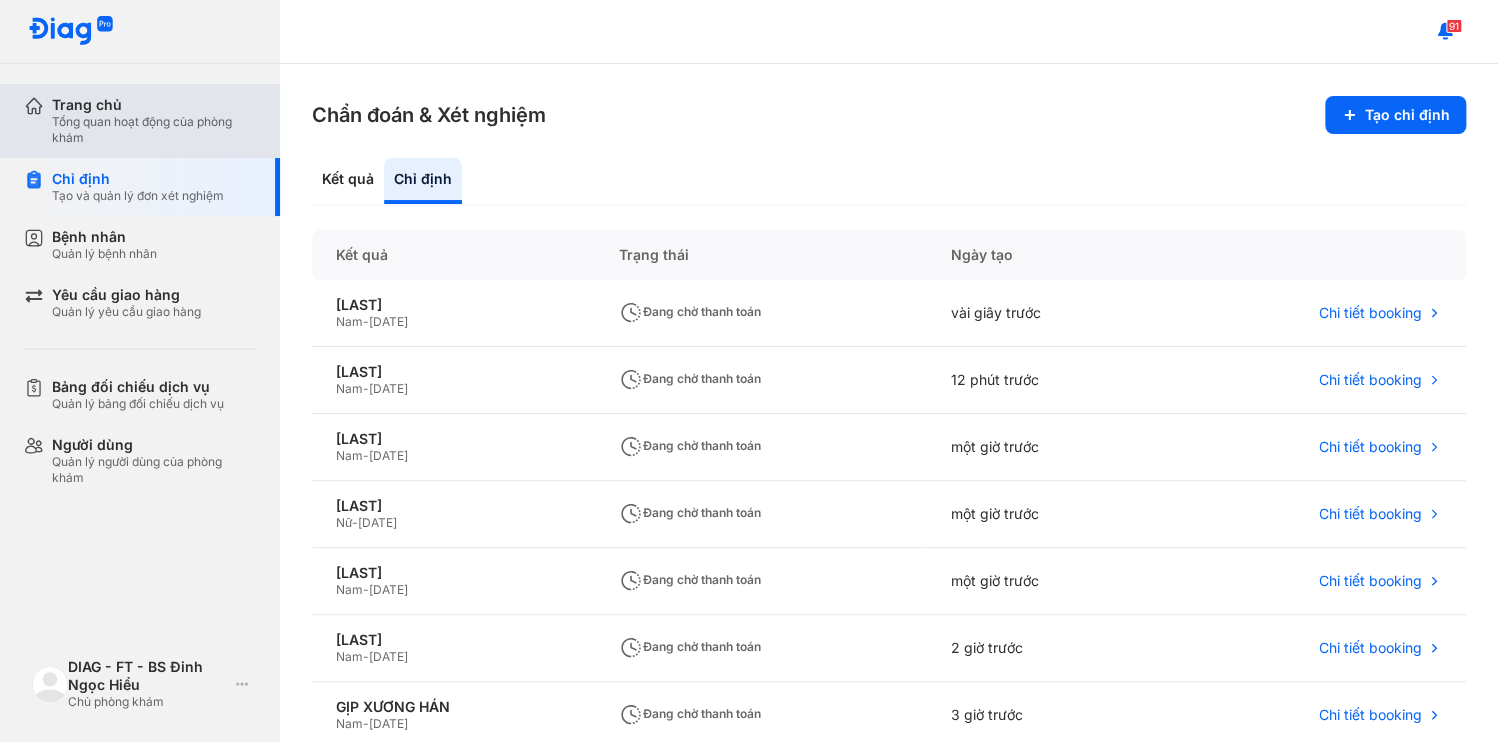click on "Tổng quan hoạt động của phòng khám" at bounding box center [154, 130] 